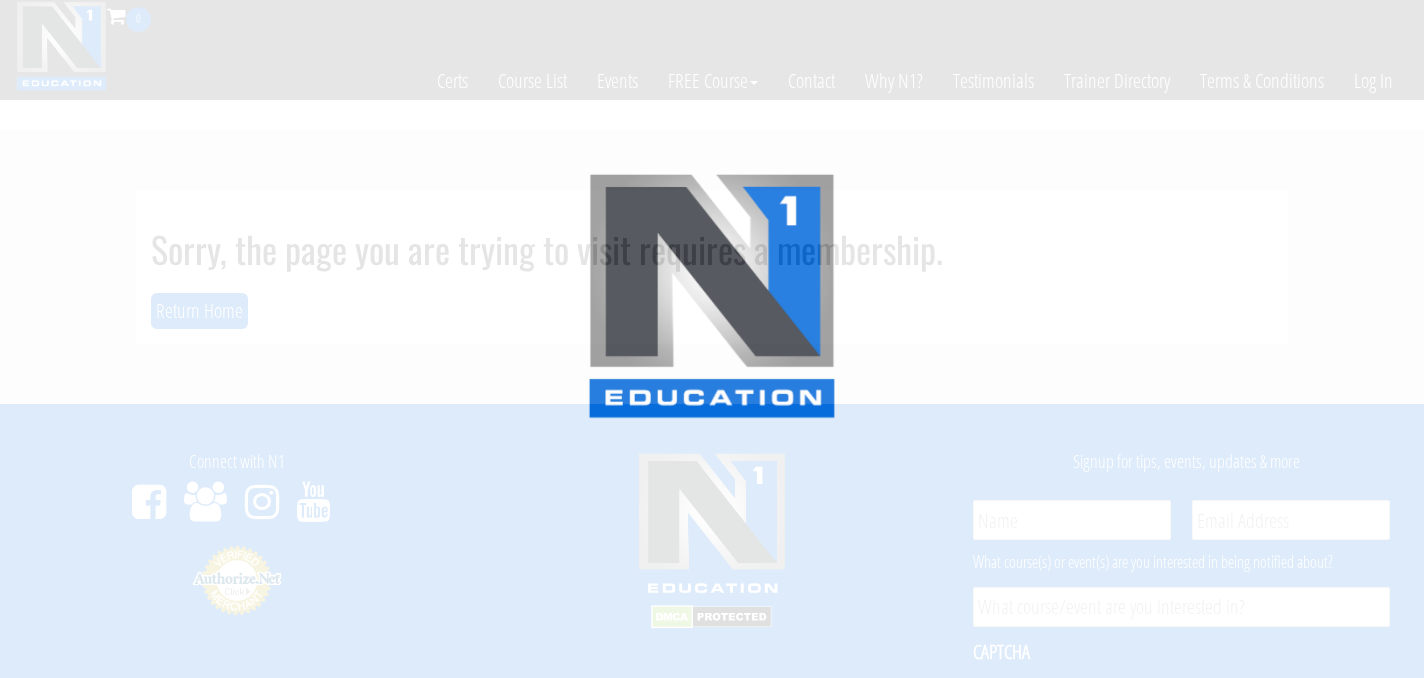 scroll, scrollTop: 0, scrollLeft: 0, axis: both 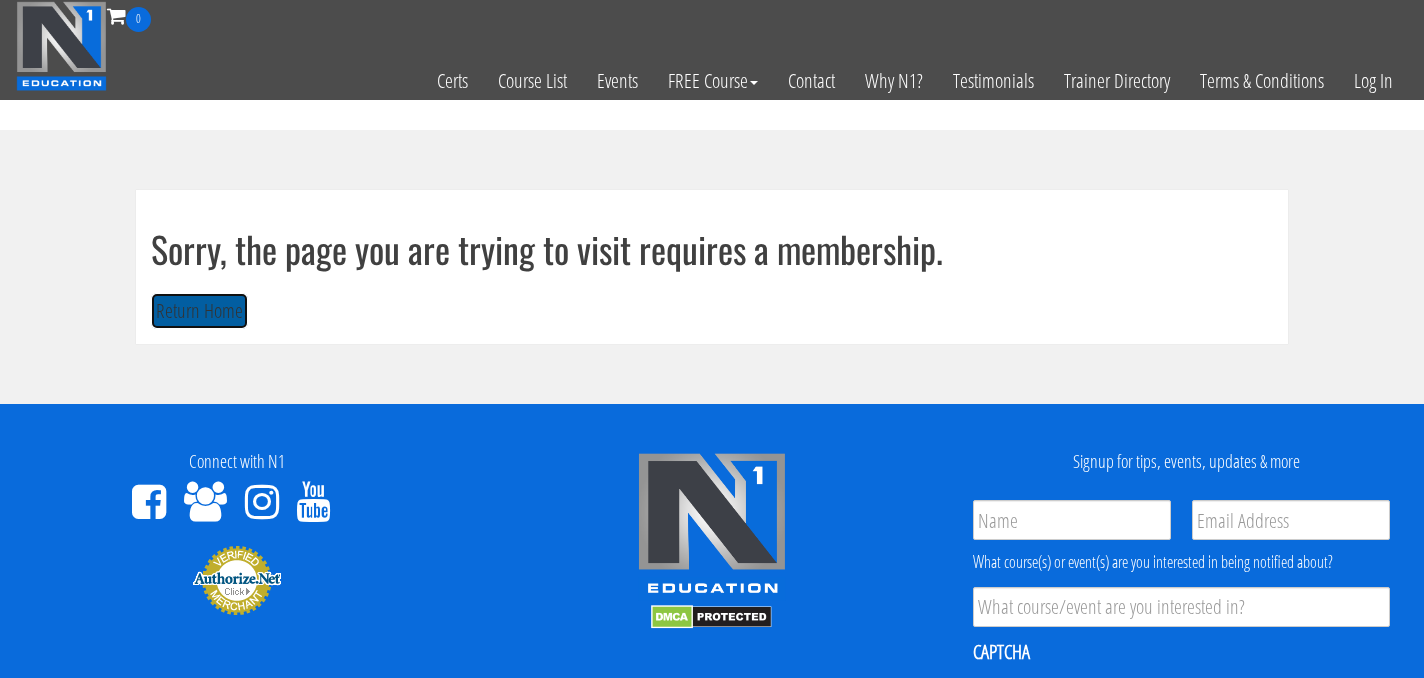 click on "Return Home" at bounding box center [199, 311] 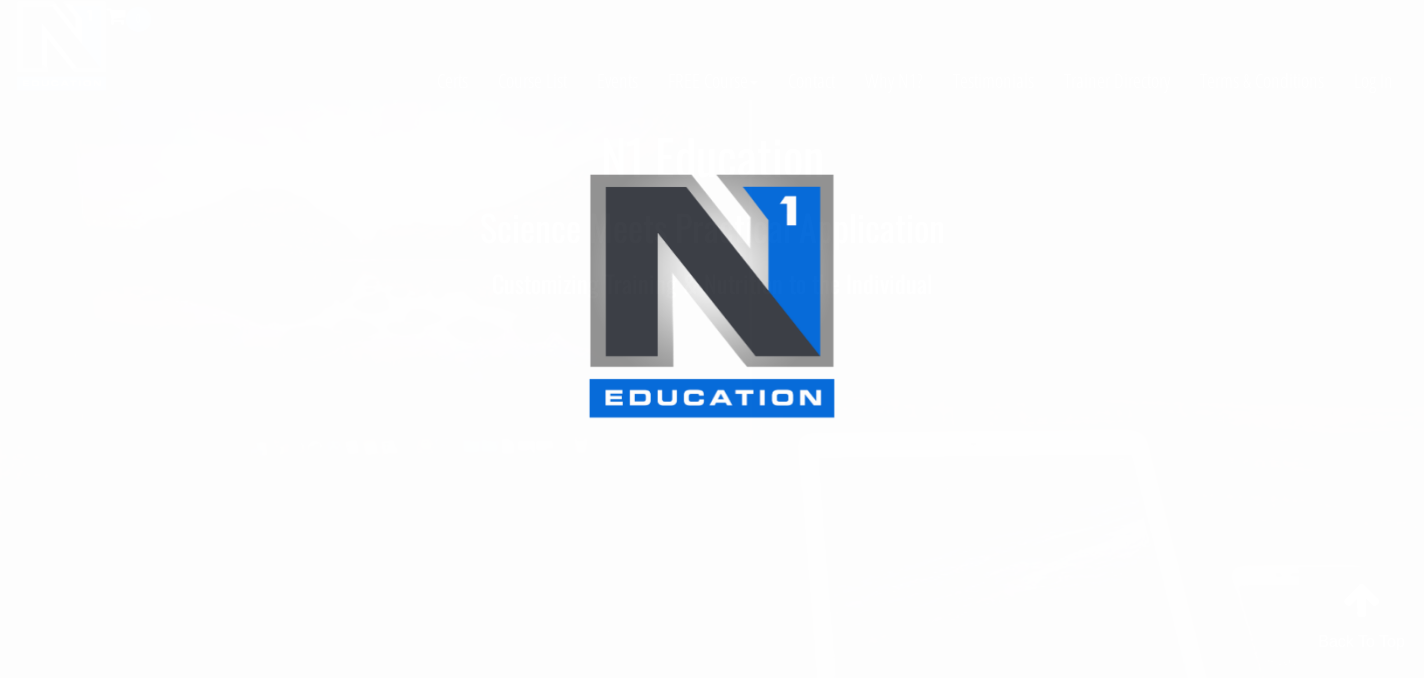 scroll, scrollTop: 0, scrollLeft: 0, axis: both 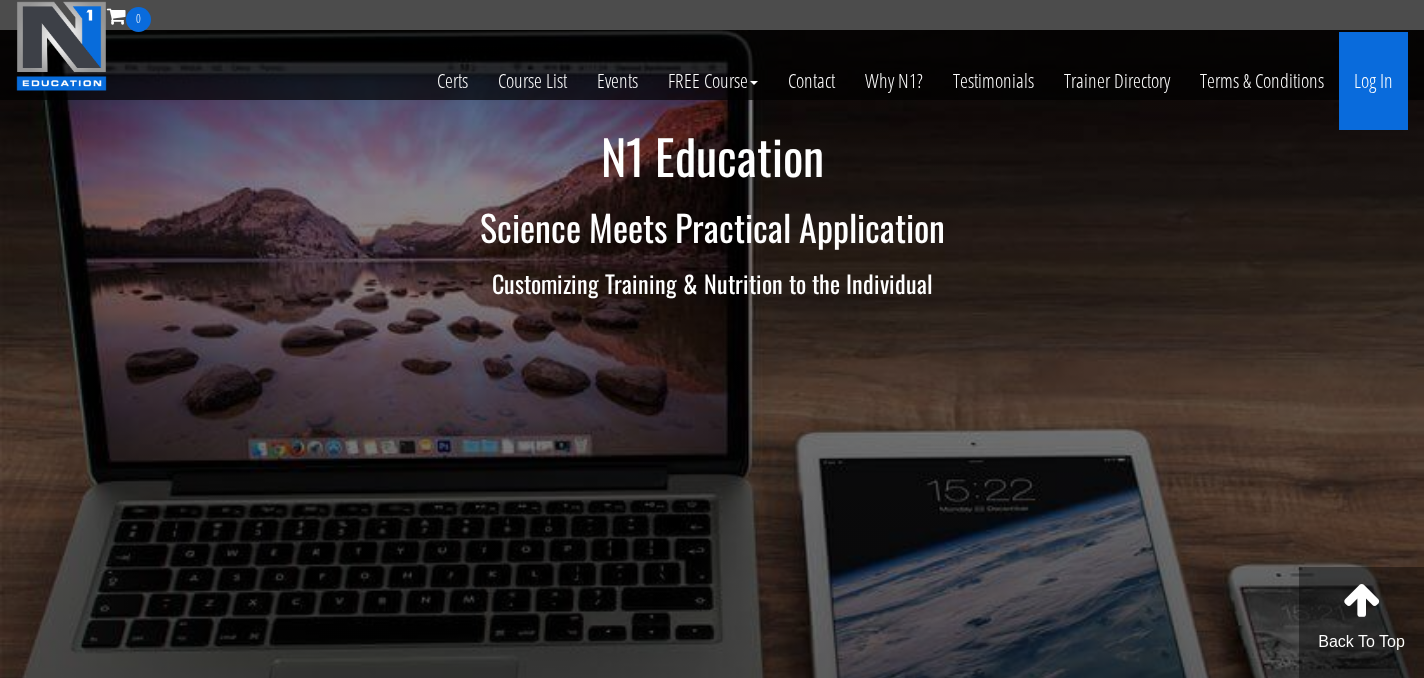 click on "Log In" at bounding box center [1373, 81] 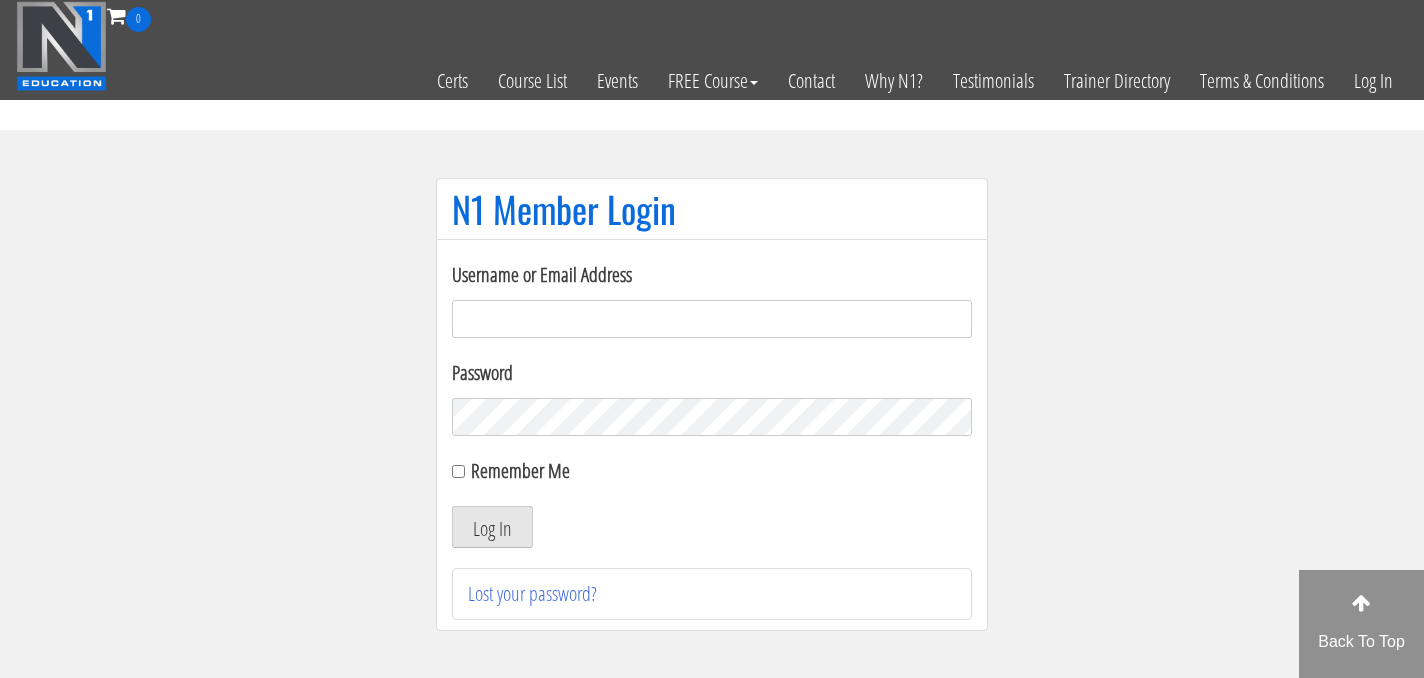 scroll, scrollTop: 0, scrollLeft: 0, axis: both 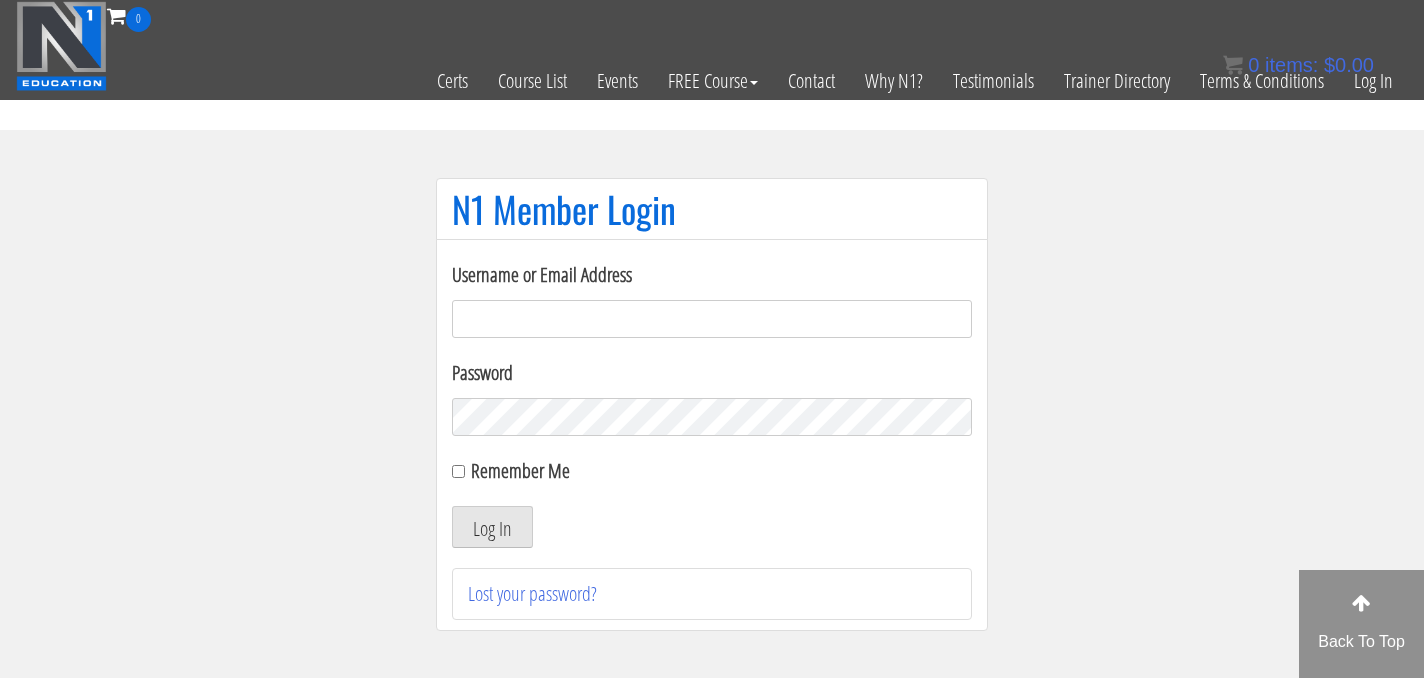 type on "[EMAIL]" 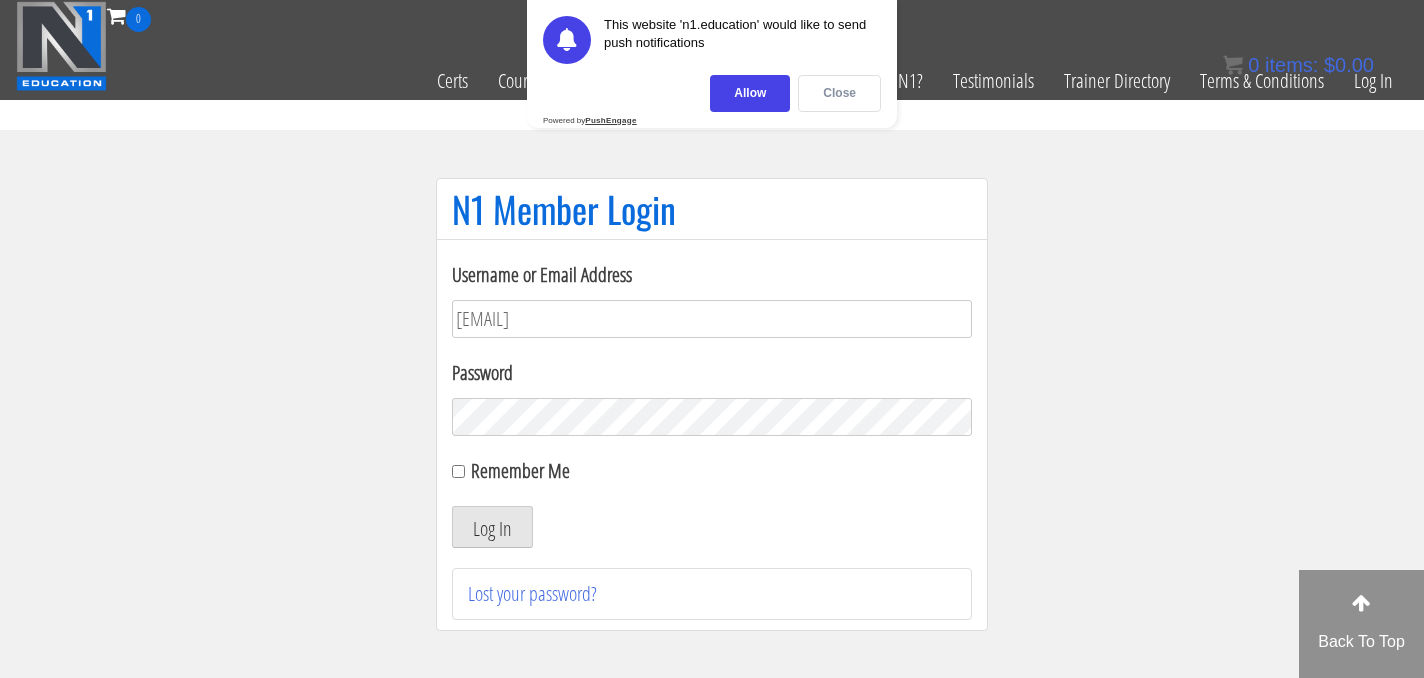 click on "Close" at bounding box center [839, 93] 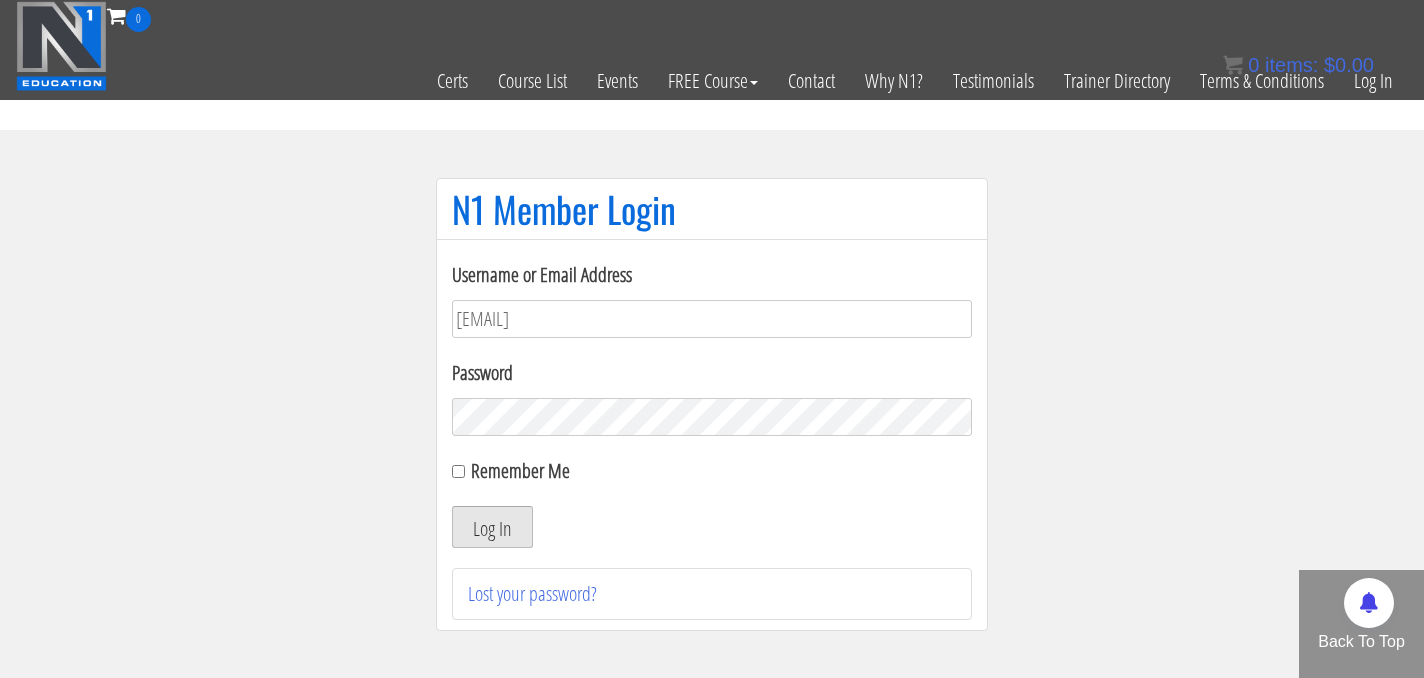 click on "Log In" at bounding box center [492, 527] 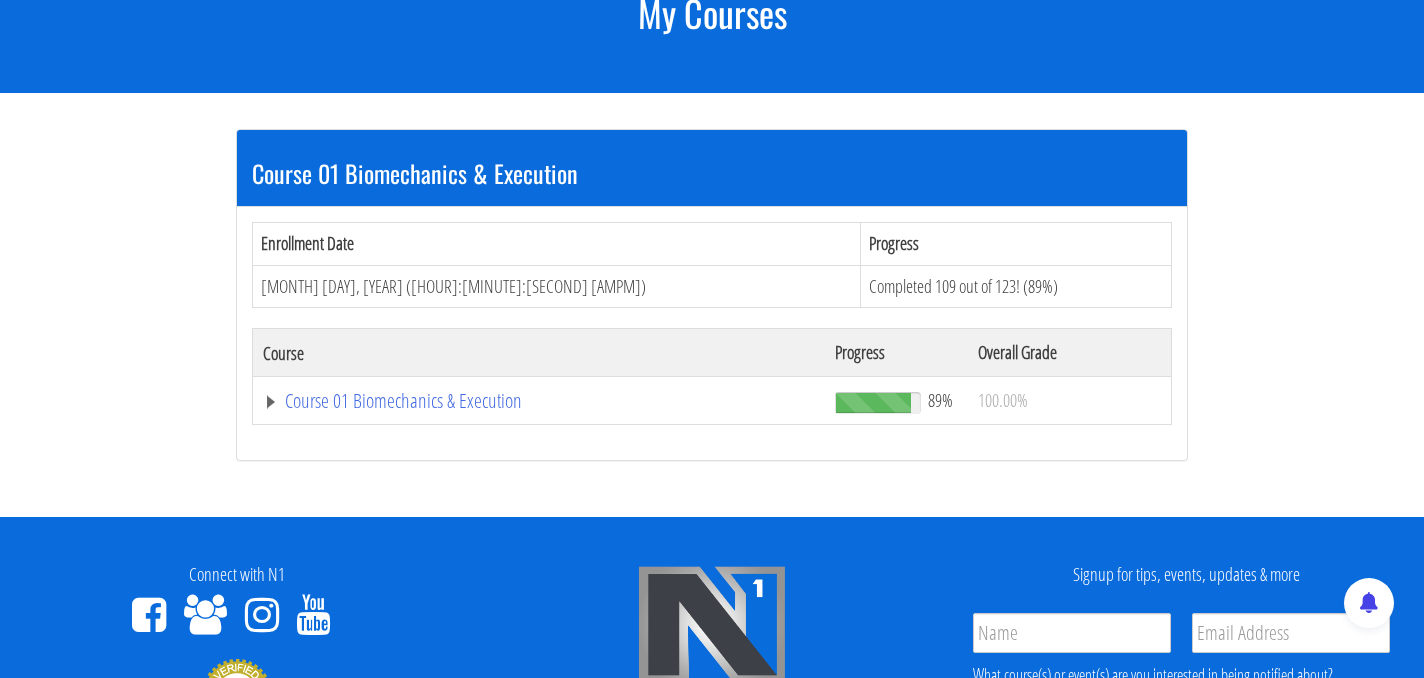 scroll, scrollTop: 294, scrollLeft: 0, axis: vertical 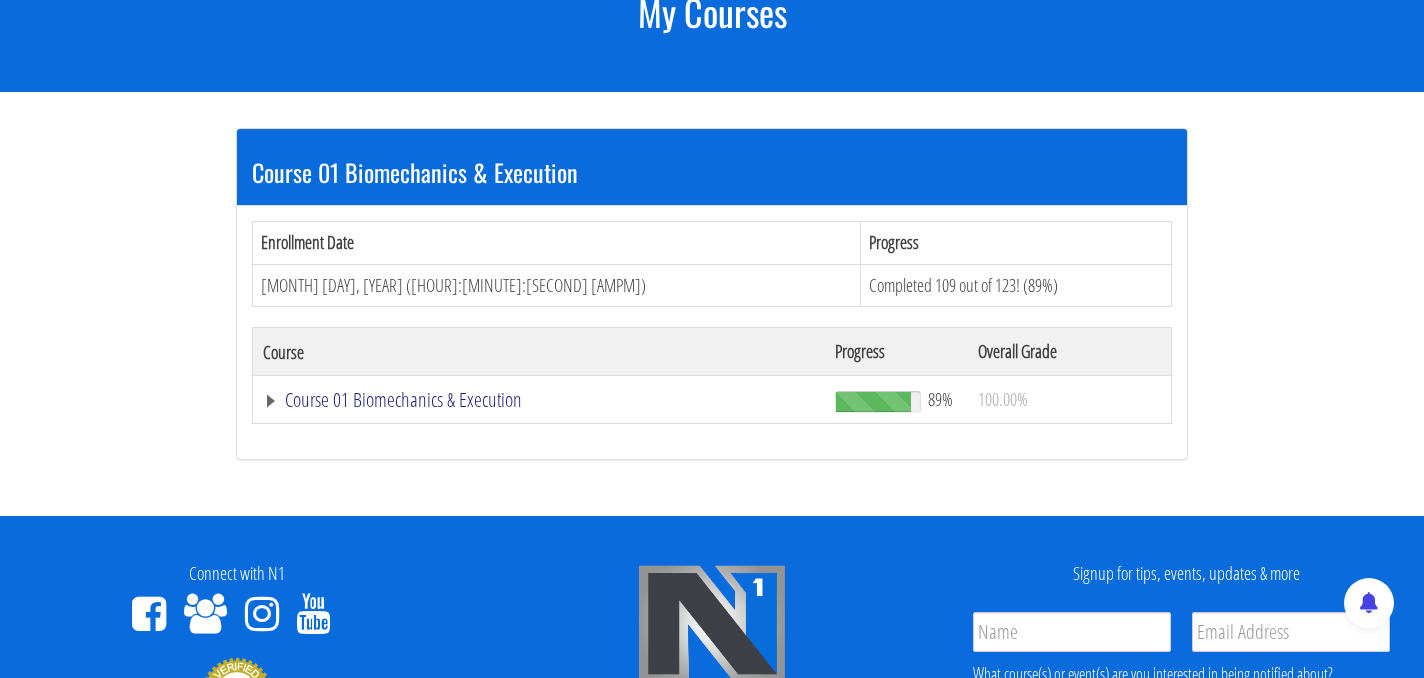 click on "Course 01 Biomechanics & Execution" at bounding box center (539, 400) 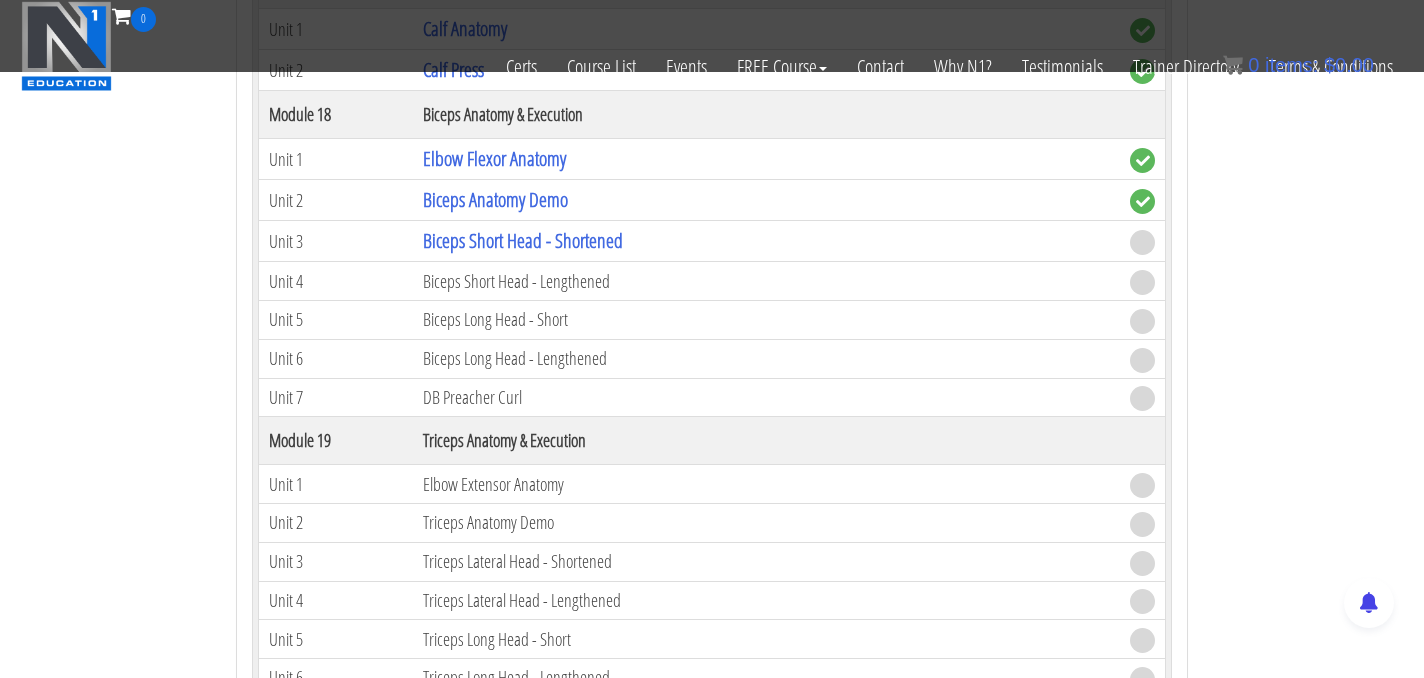 scroll, scrollTop: 5737, scrollLeft: 0, axis: vertical 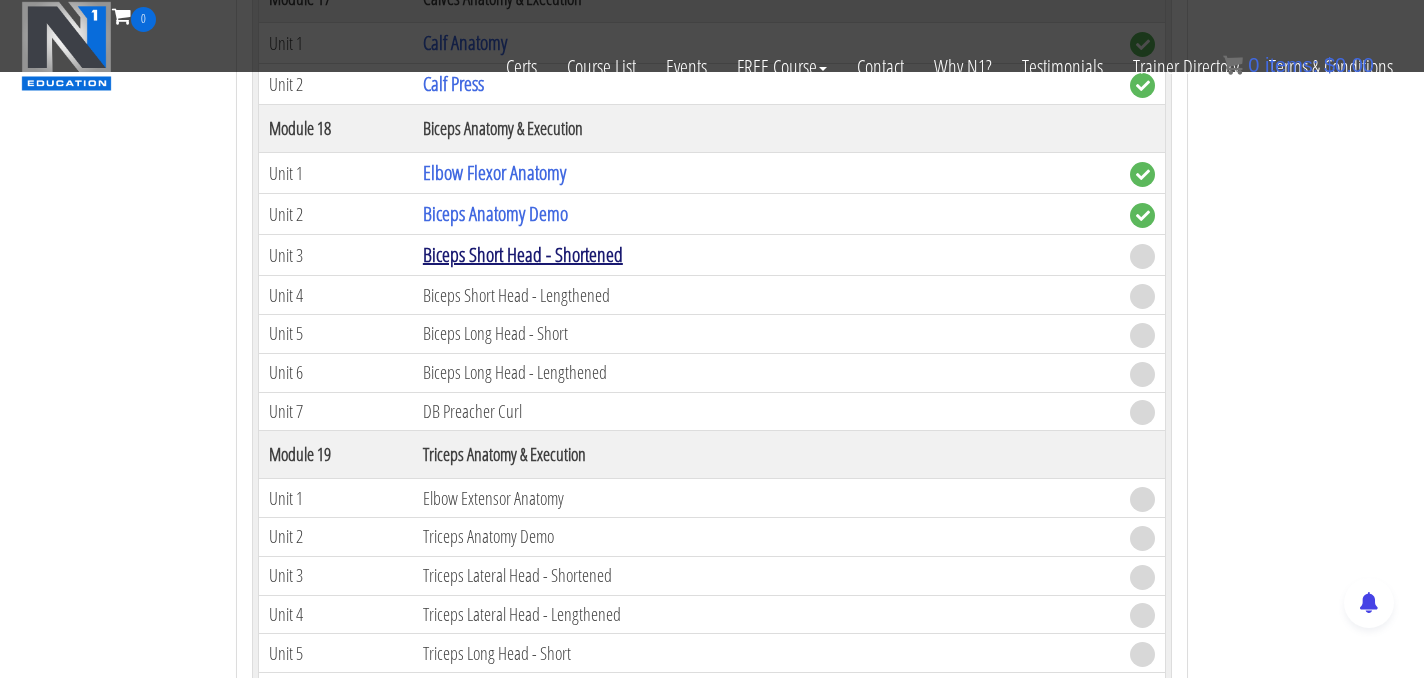 click on "Biceps Short Head - Shortened" at bounding box center [523, 254] 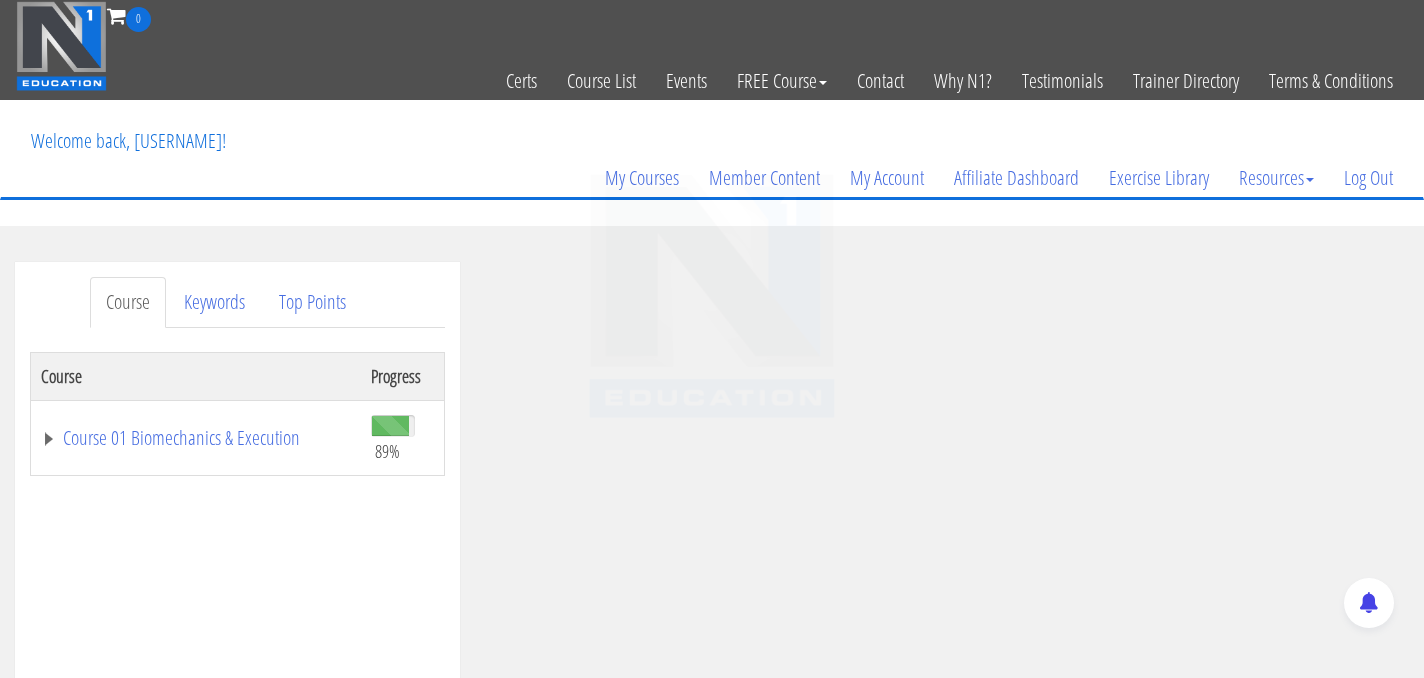 scroll, scrollTop: 0, scrollLeft: 0, axis: both 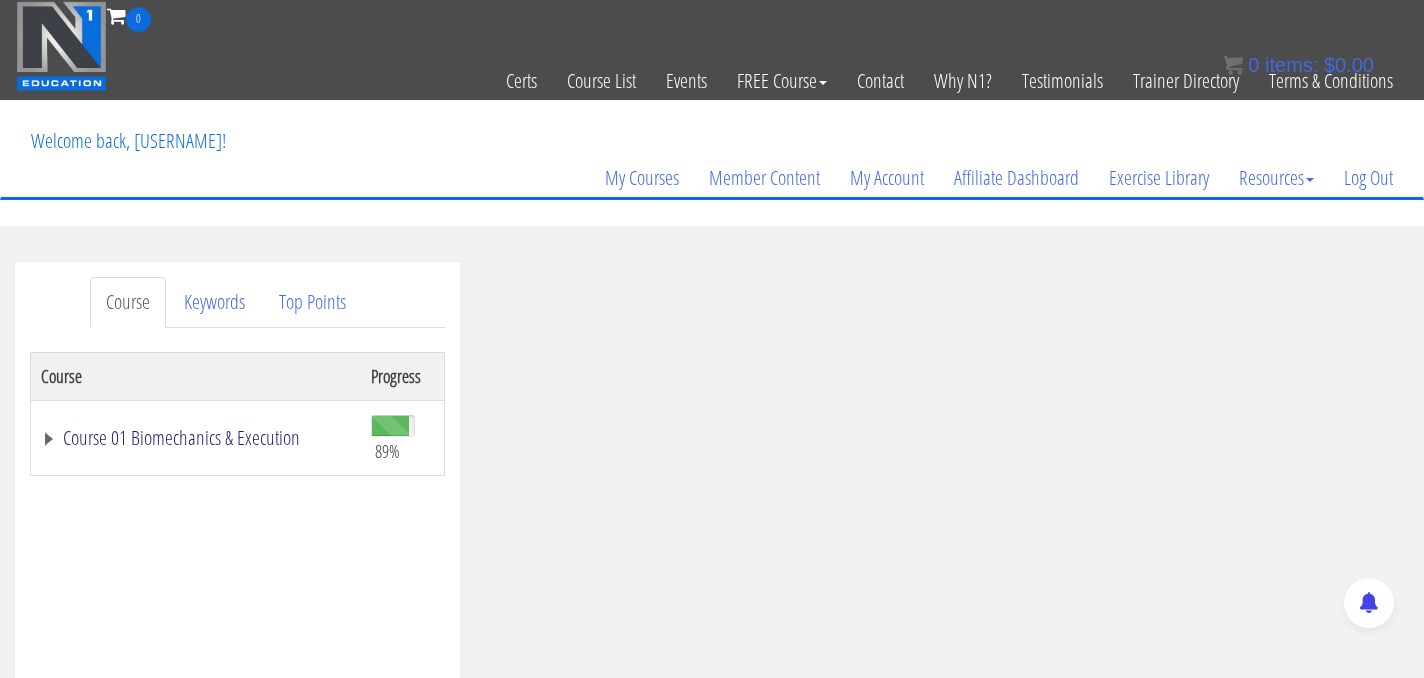 click on "Course 01 Biomechanics & Execution" at bounding box center (196, 438) 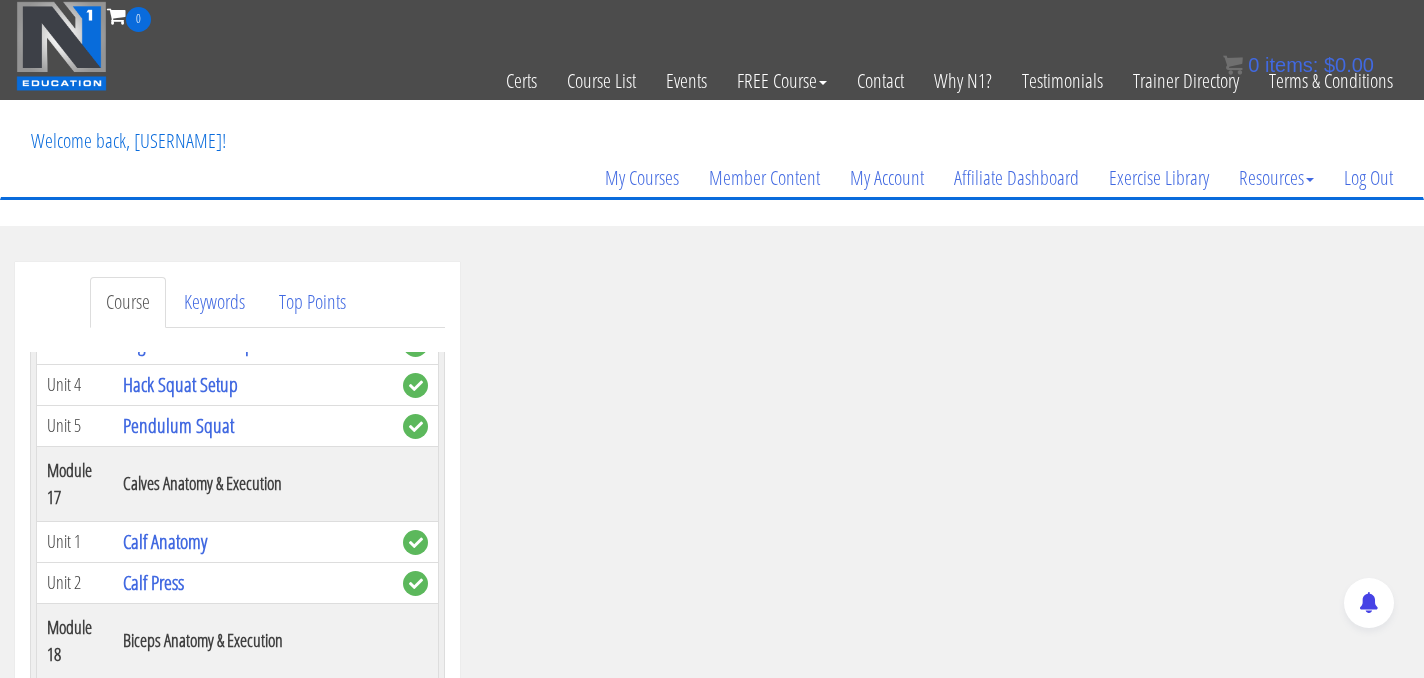 scroll, scrollTop: 5888, scrollLeft: 0, axis: vertical 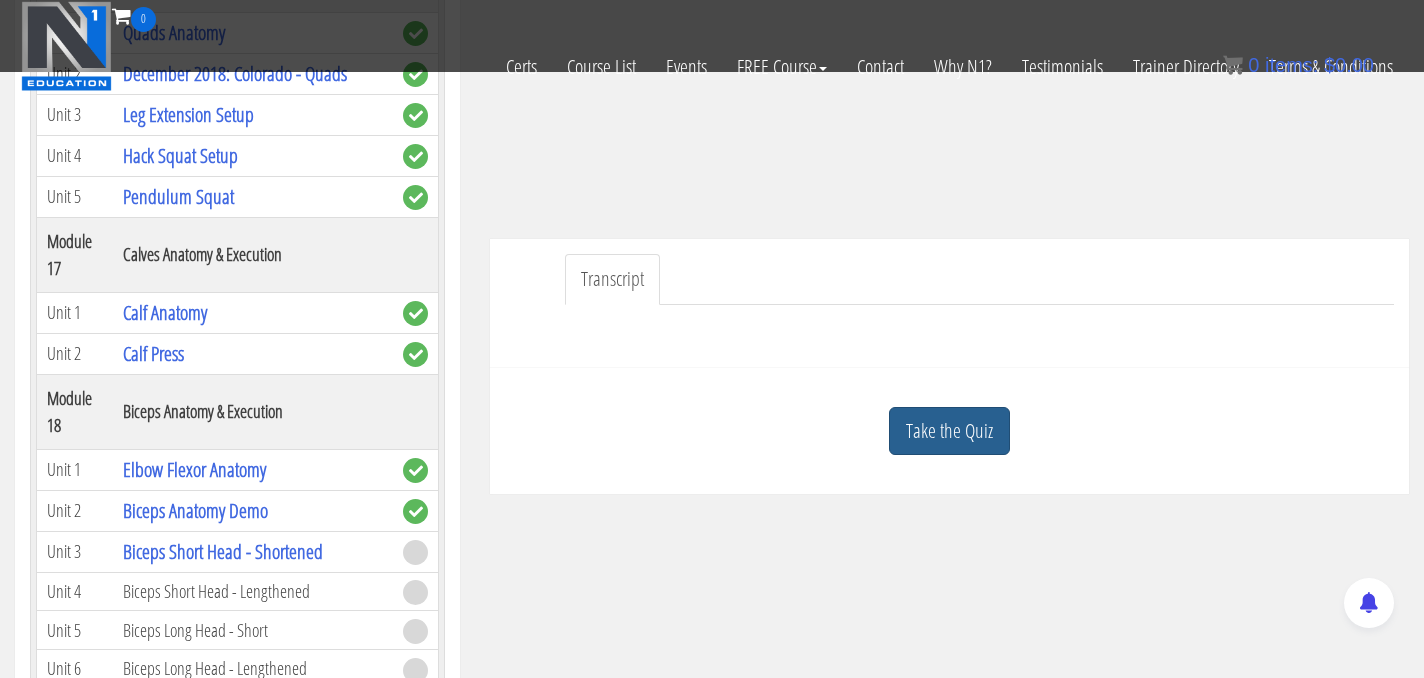 click on "Take the Quiz" at bounding box center (949, 431) 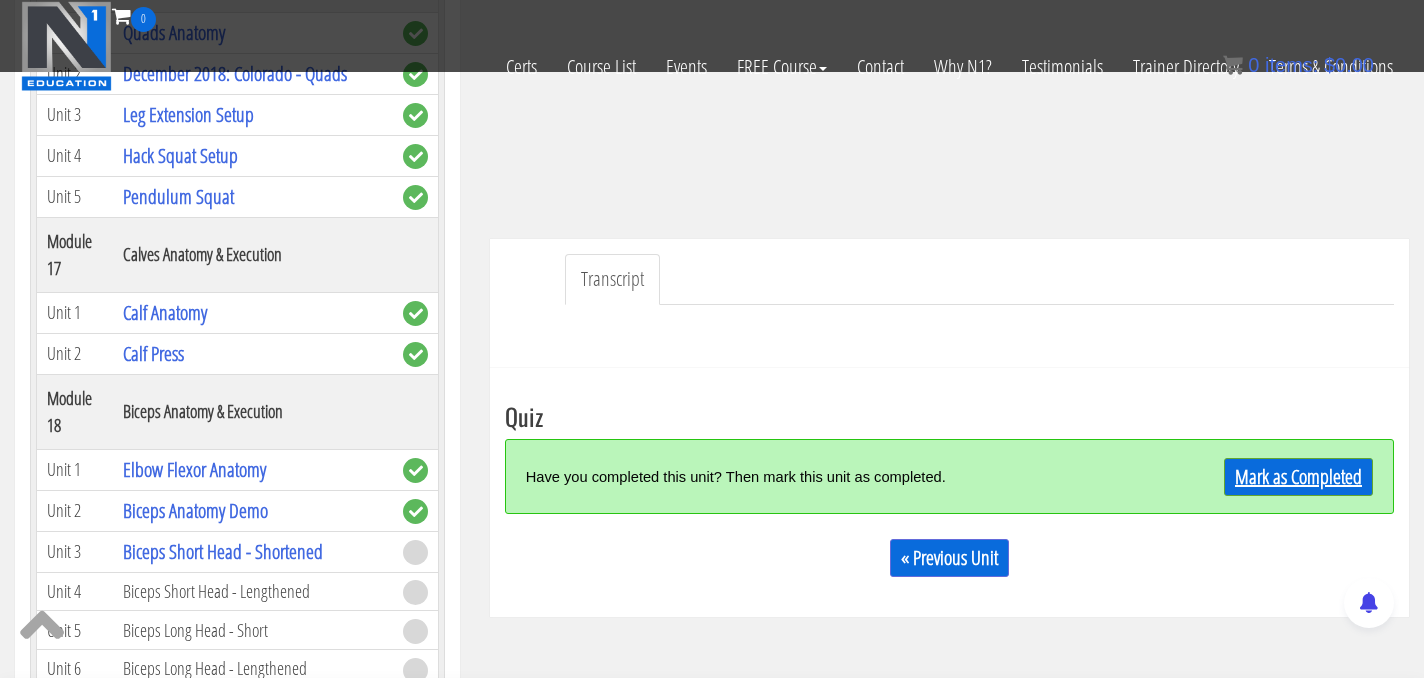 click on "Mark as Completed" at bounding box center (1298, 477) 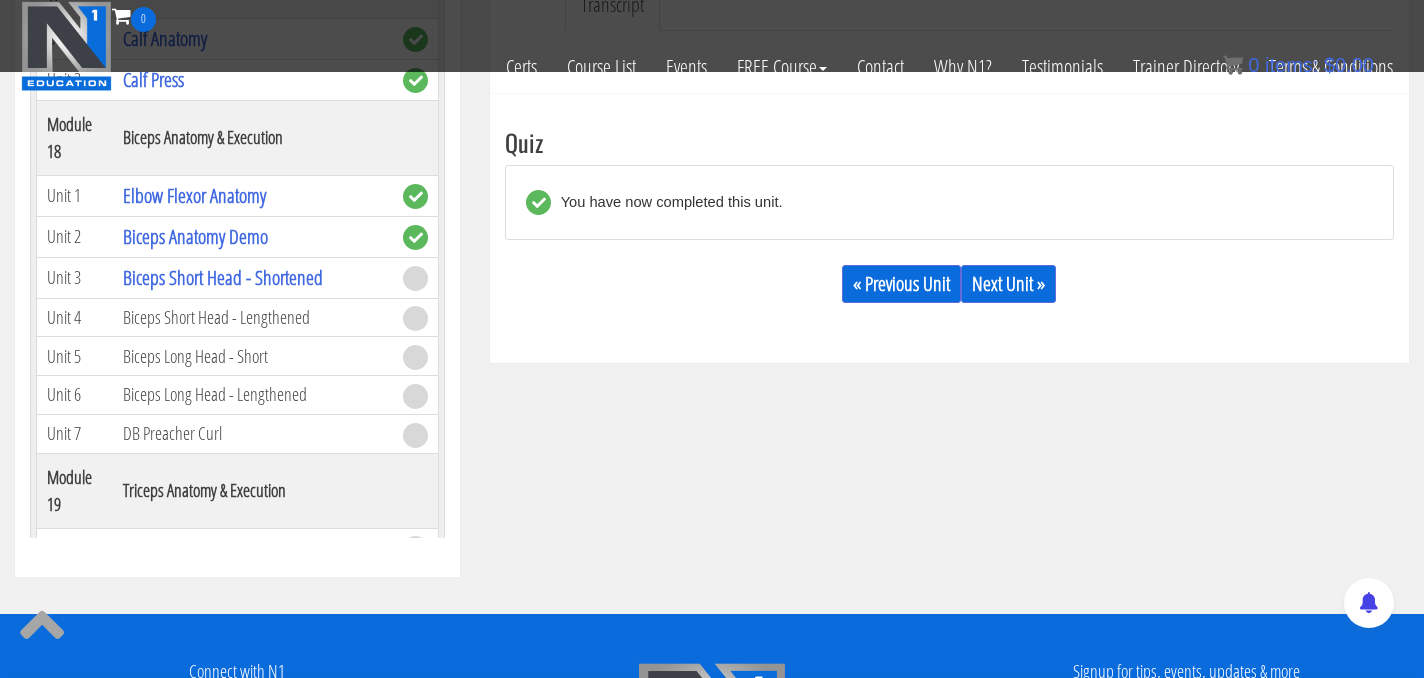 scroll, scrollTop: 674, scrollLeft: 0, axis: vertical 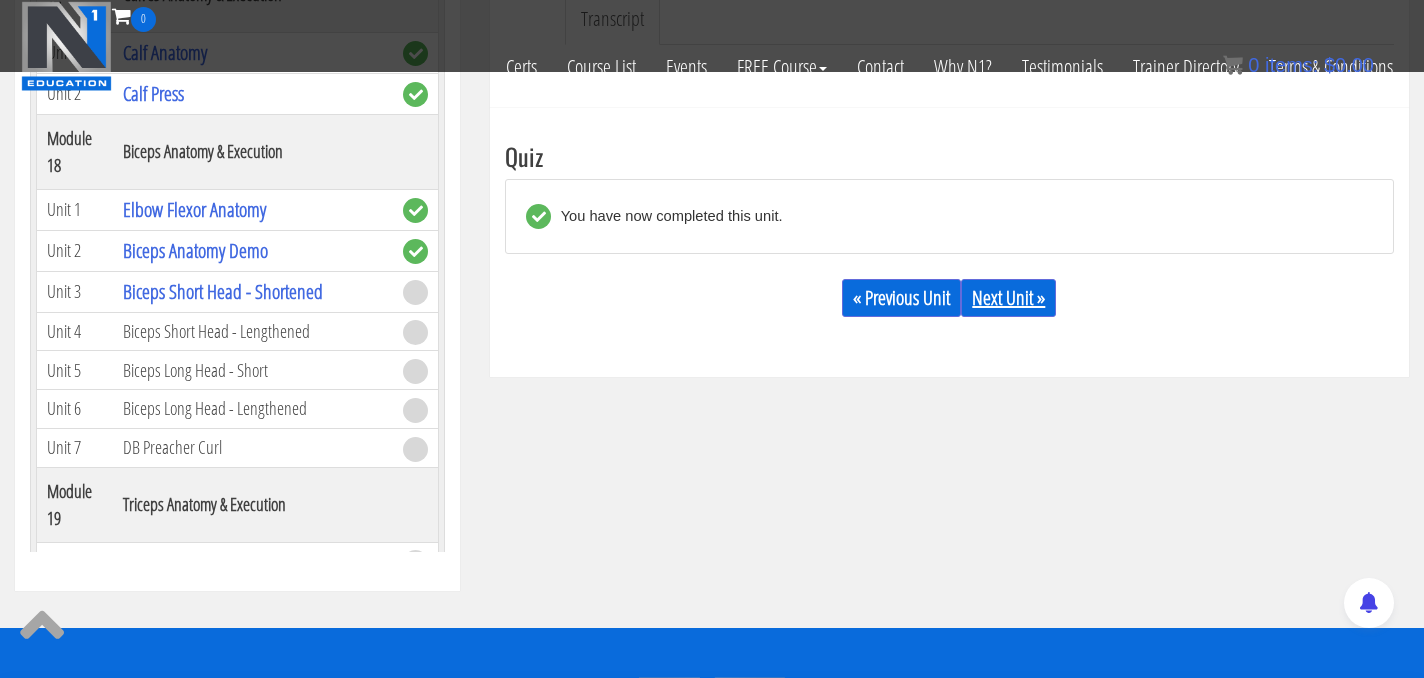 click on "Next Unit »" at bounding box center [1008, 298] 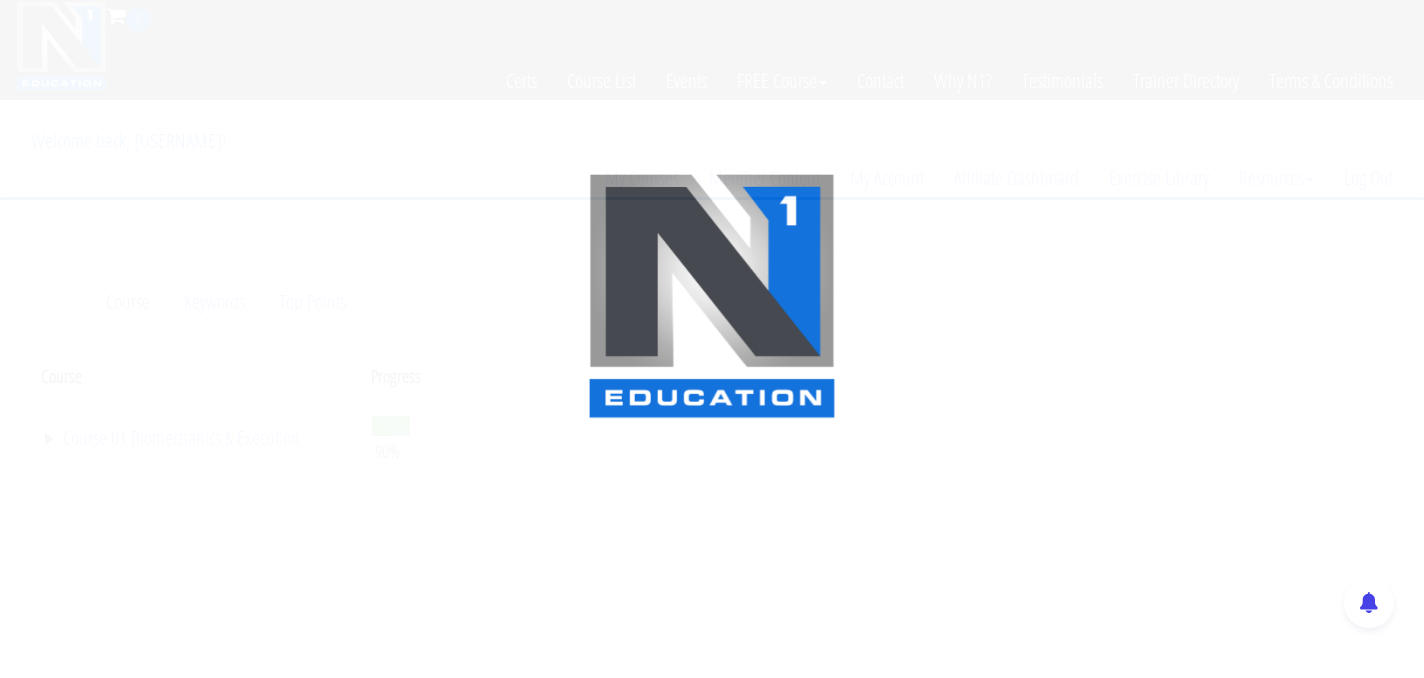 scroll, scrollTop: 0, scrollLeft: 0, axis: both 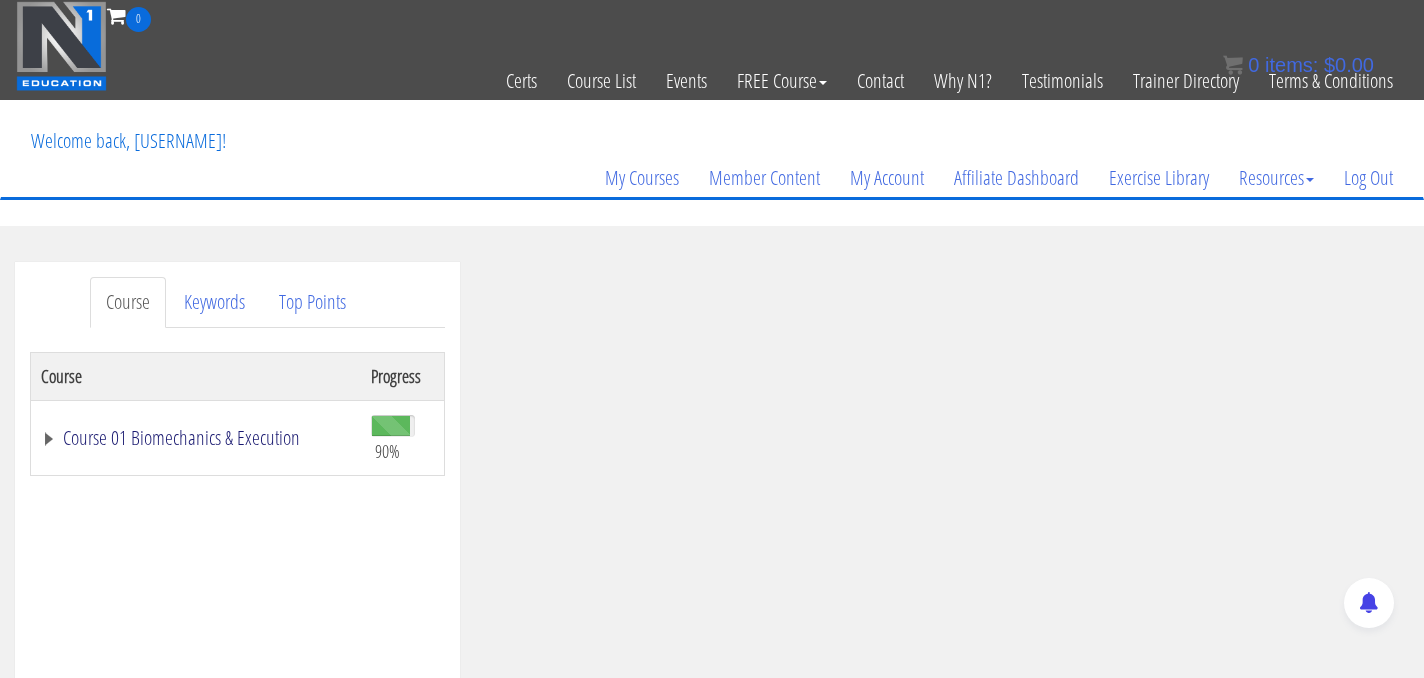 click on "Course 01 Biomechanics & Execution" at bounding box center (196, 438) 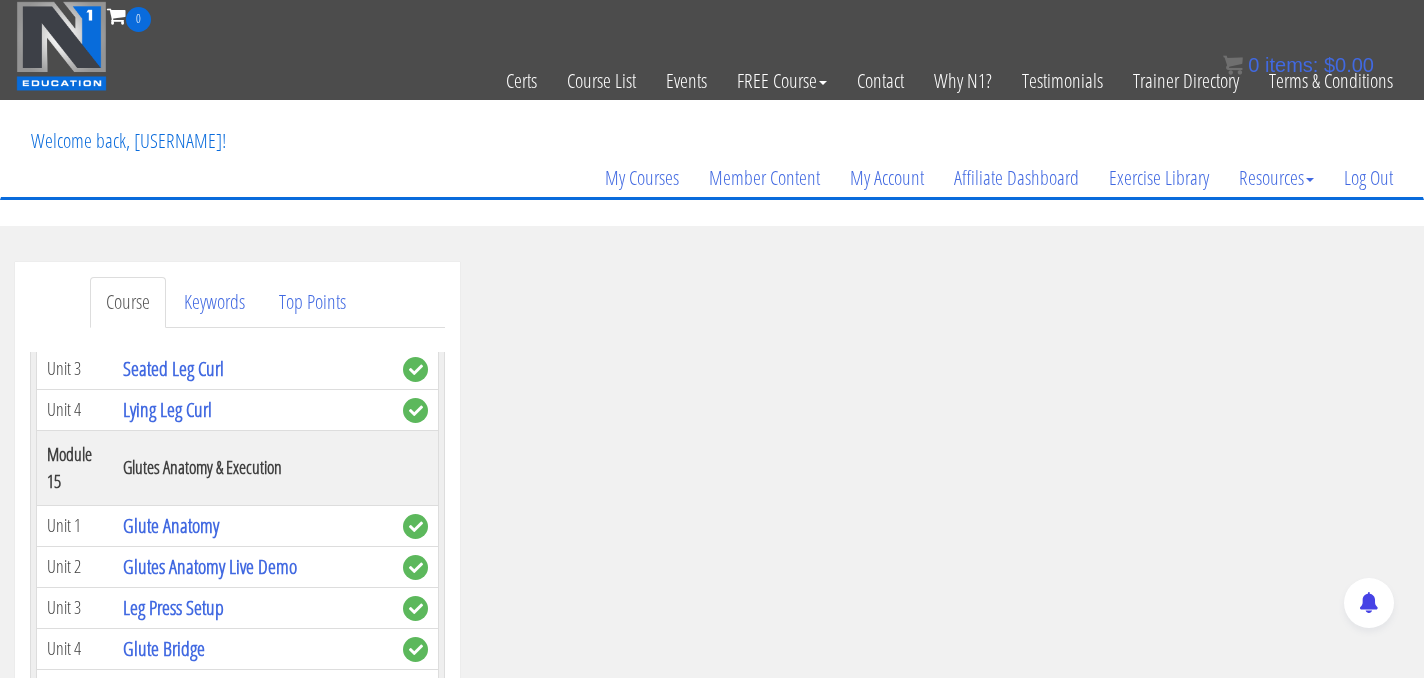 scroll, scrollTop: 5890, scrollLeft: 0, axis: vertical 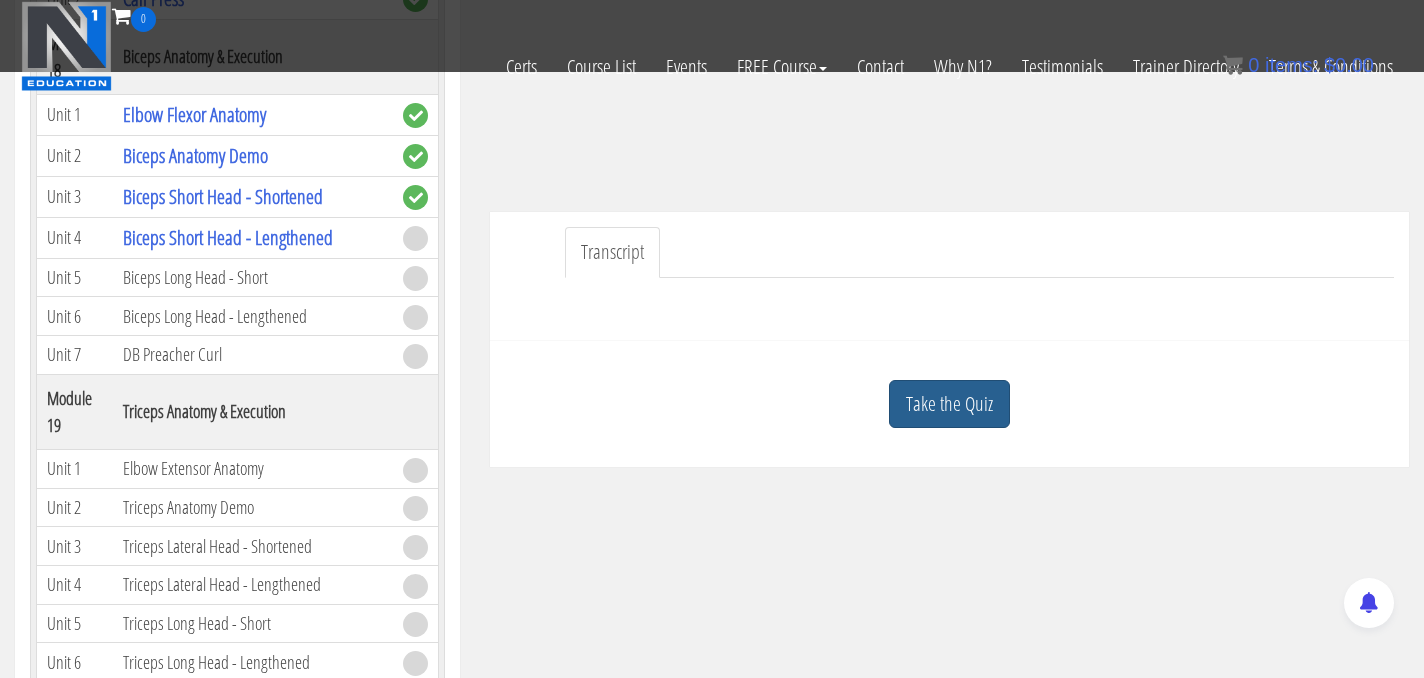 click on "Take the Quiz" at bounding box center [949, 404] 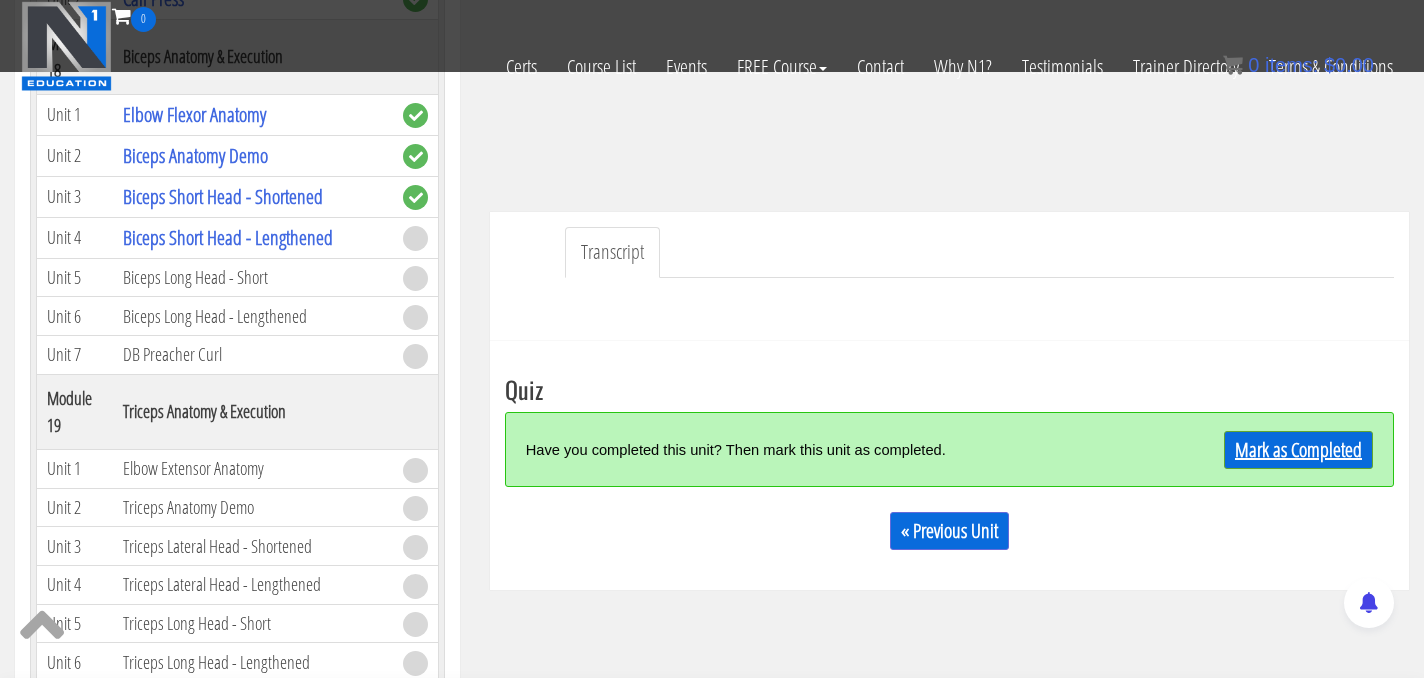 click on "Mark as Completed" at bounding box center [1262, 449] 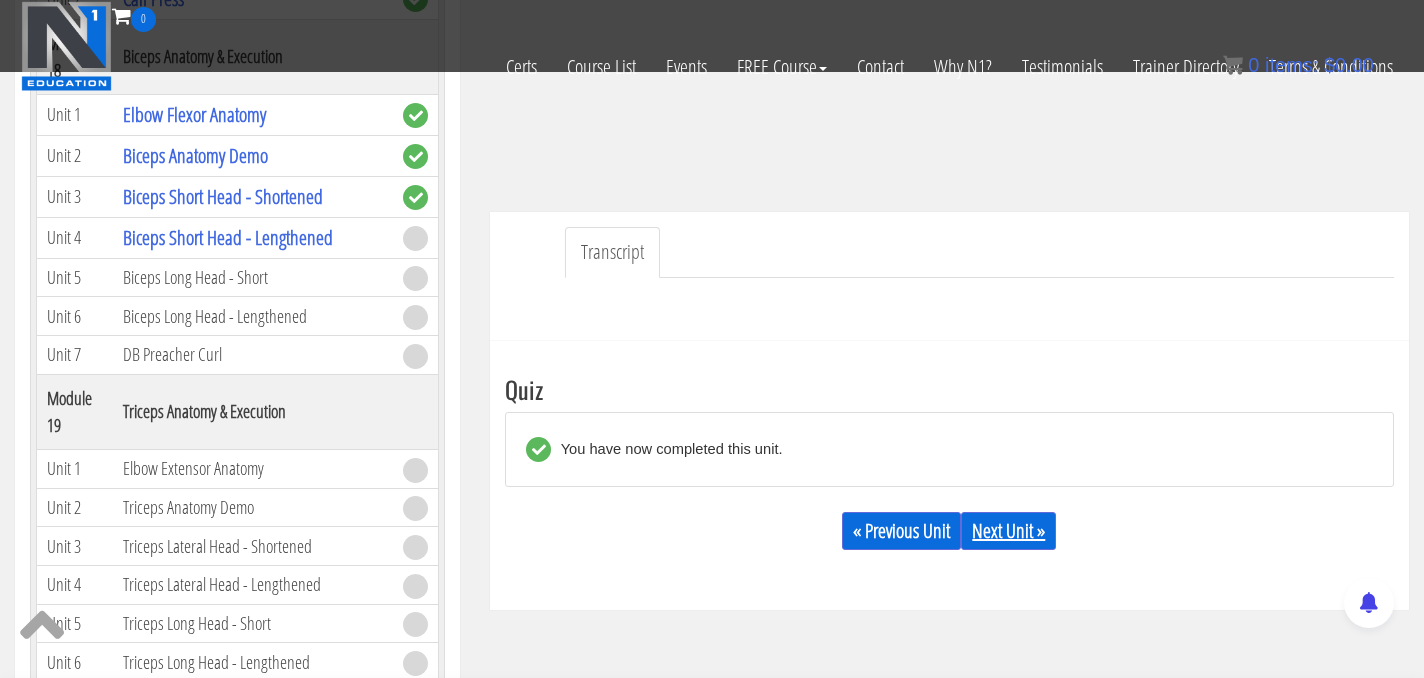 click on "Next Unit »" at bounding box center (1008, 531) 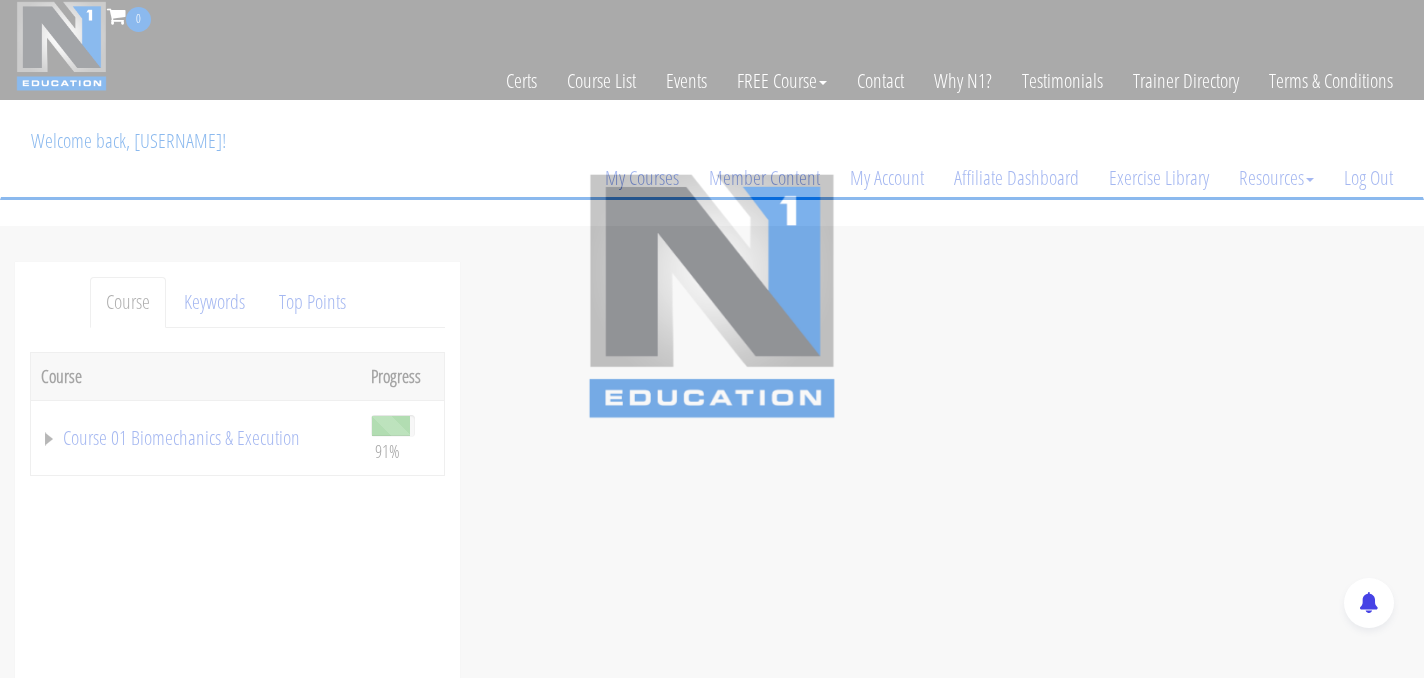 scroll, scrollTop: 0, scrollLeft: 0, axis: both 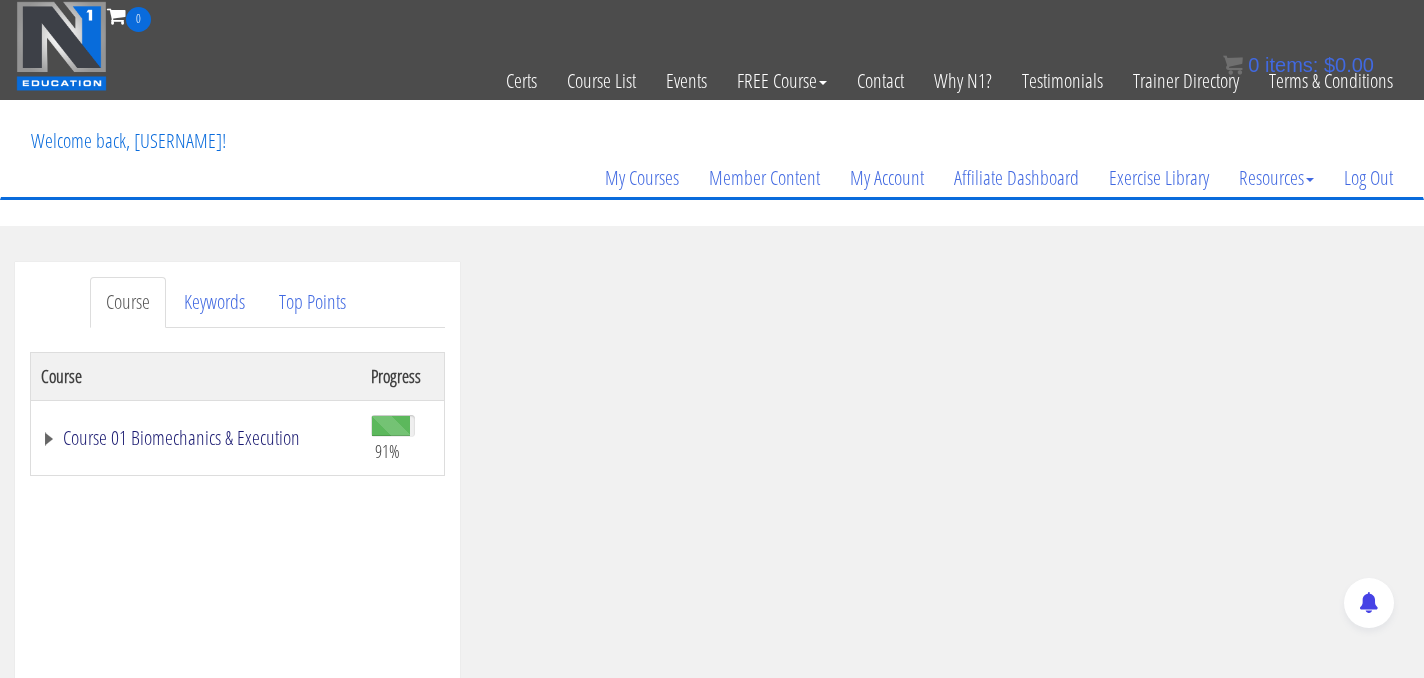 click on "Course 01 Biomechanics & Execution" at bounding box center [196, 438] 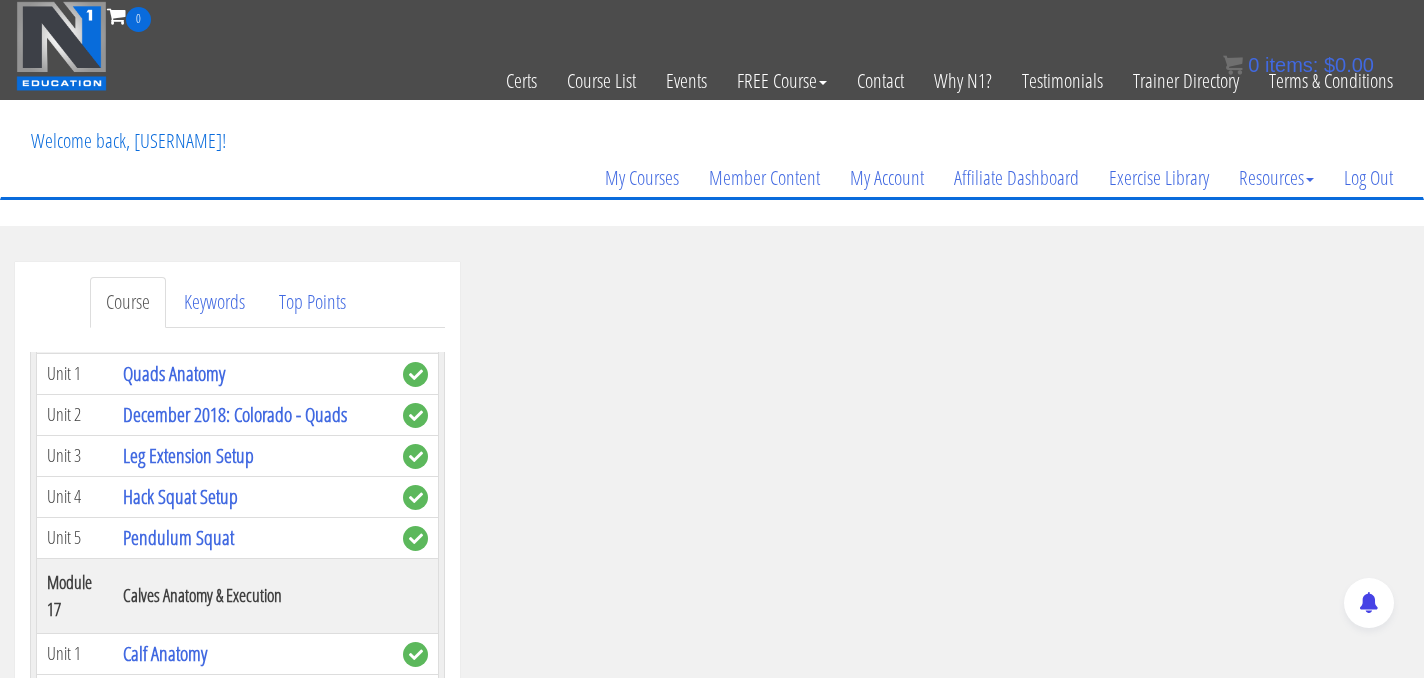 scroll, scrollTop: 5892, scrollLeft: 0, axis: vertical 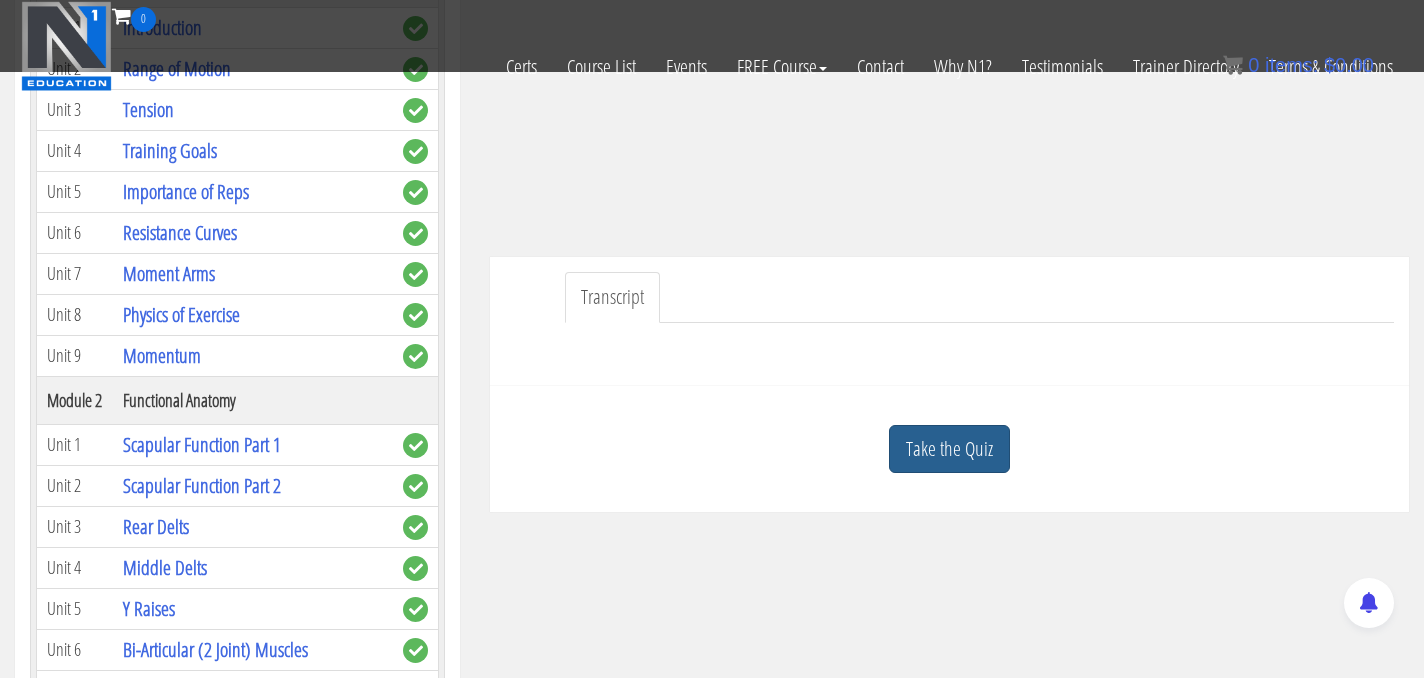 click on "Take the Quiz" at bounding box center [949, 449] 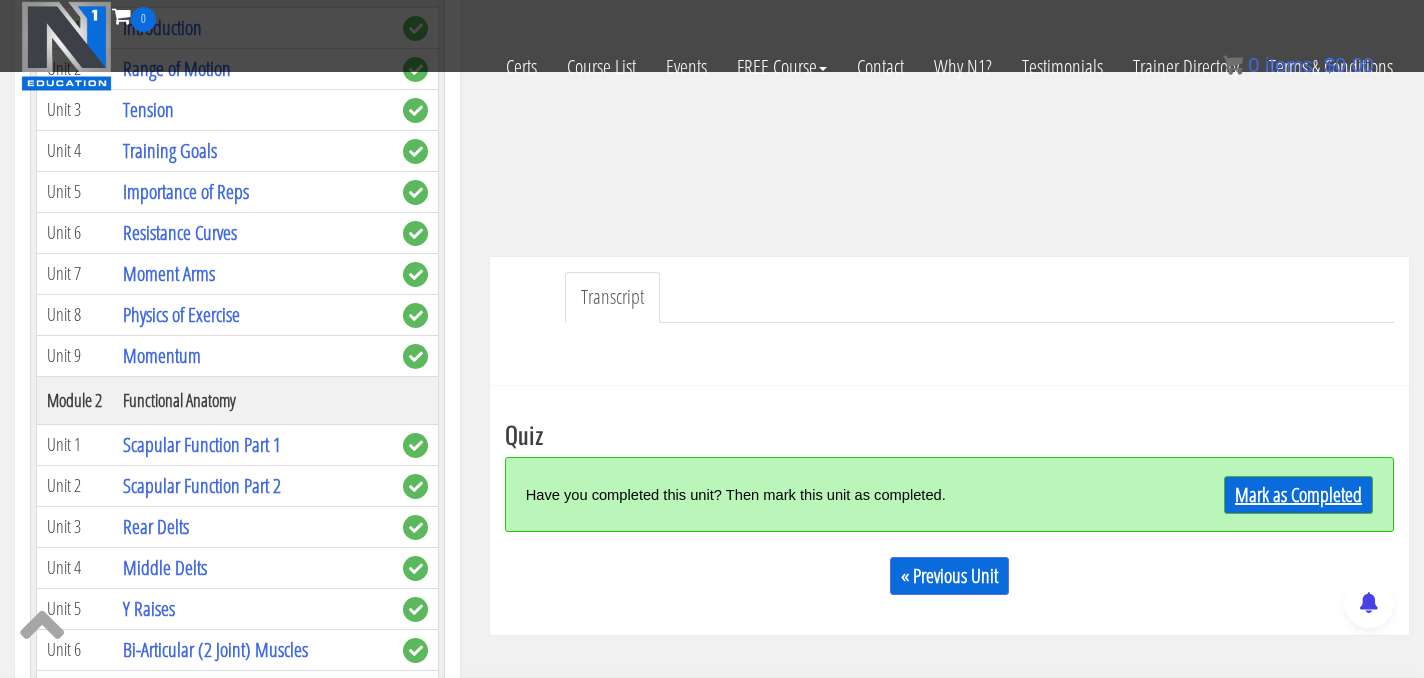 click on "Mark as Completed" at bounding box center [1298, 495] 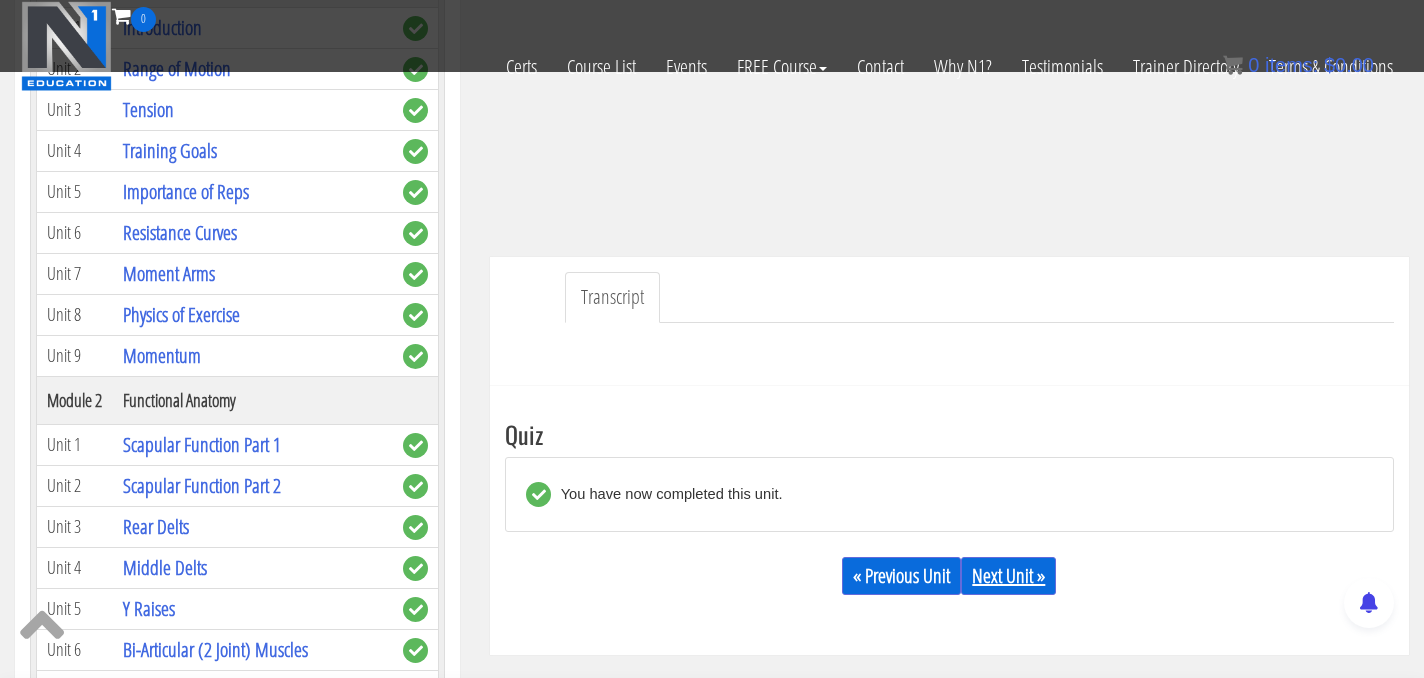 click on "Next Unit »" at bounding box center (1008, 576) 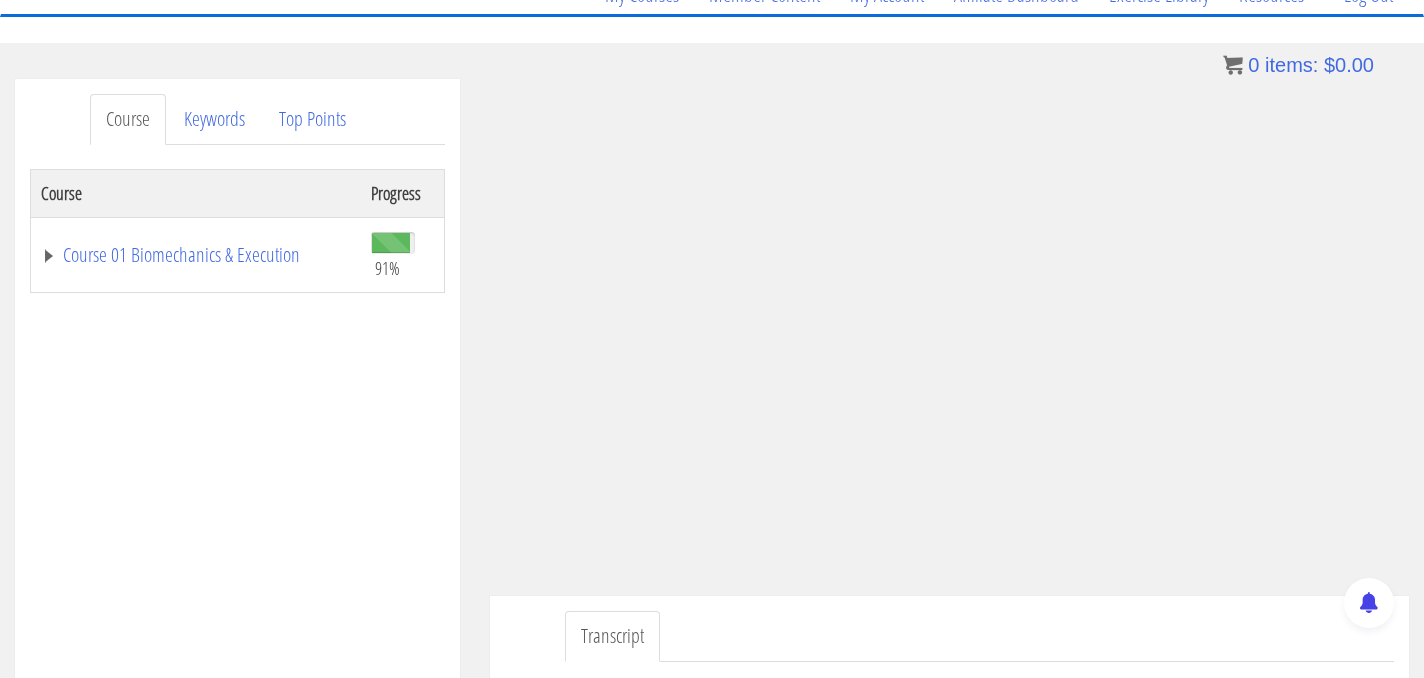 scroll, scrollTop: 179, scrollLeft: 0, axis: vertical 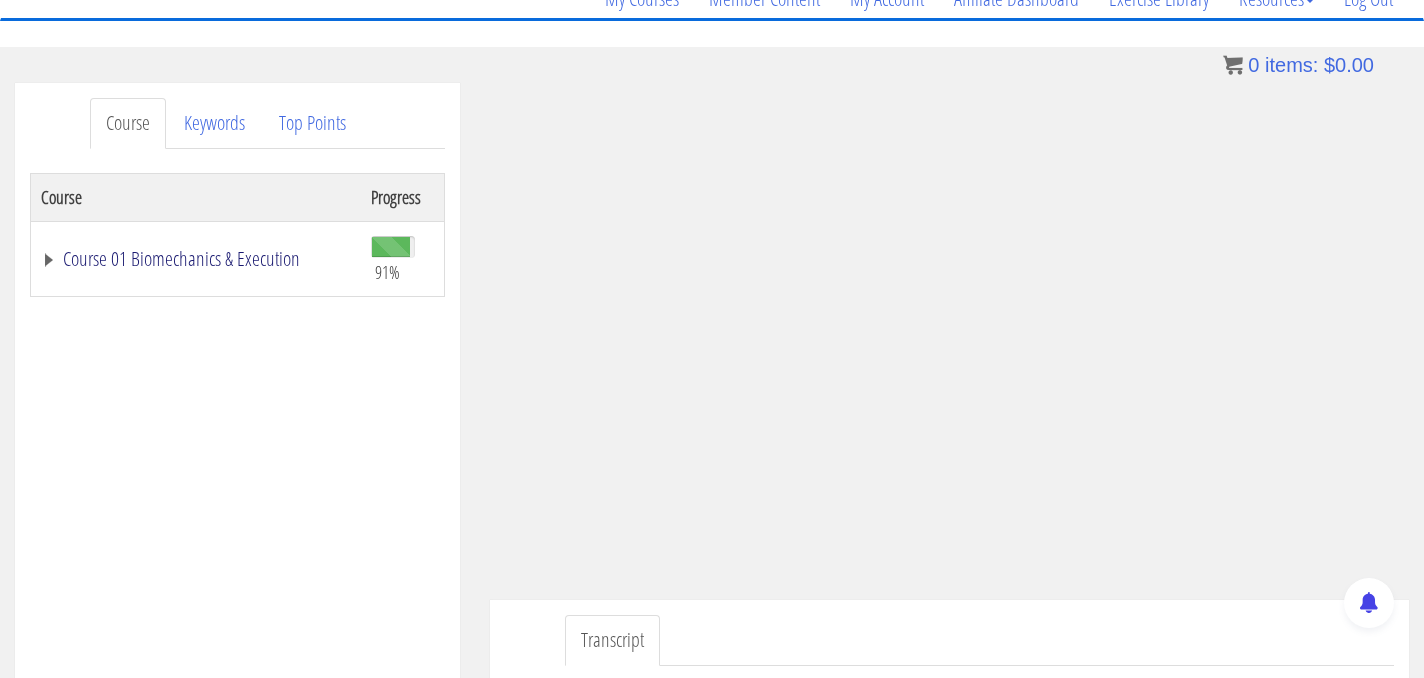 click on "Course 01 Biomechanics & Execution" at bounding box center (196, 259) 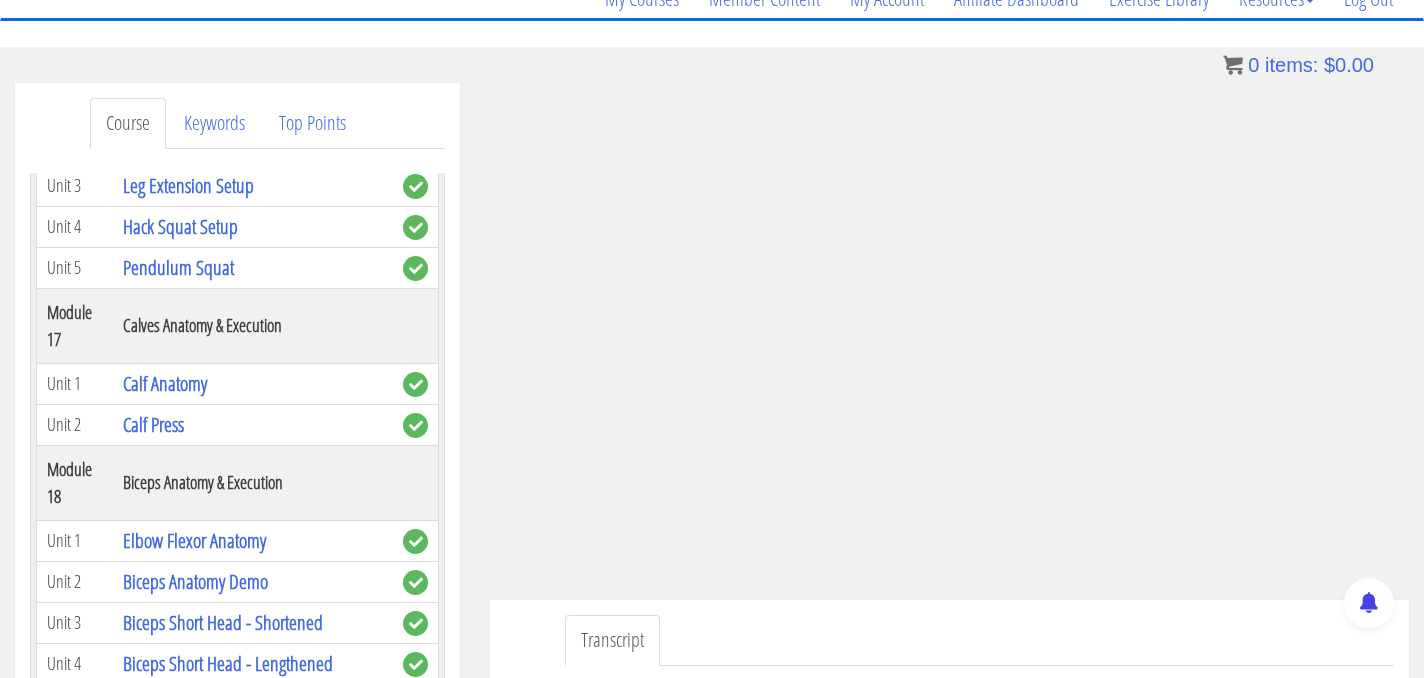 scroll, scrollTop: 5894, scrollLeft: 0, axis: vertical 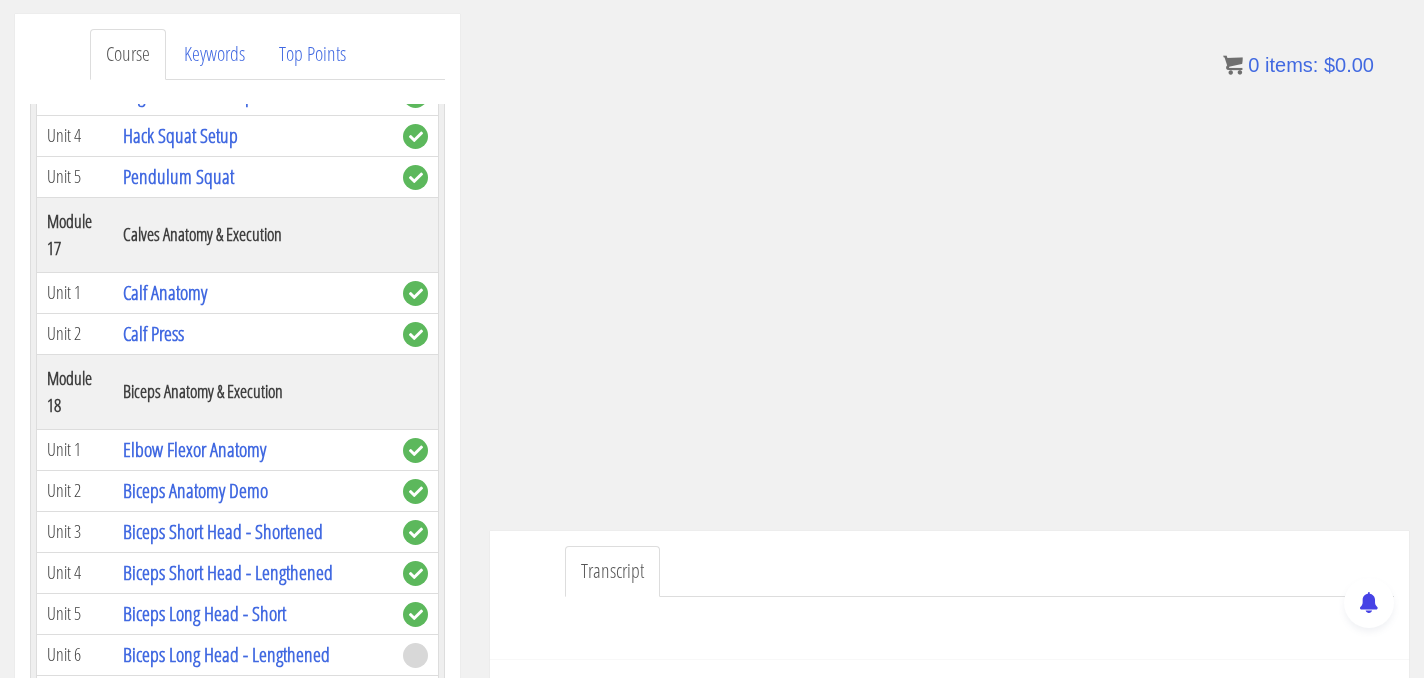 click on "Transcript" at bounding box center [949, 595] 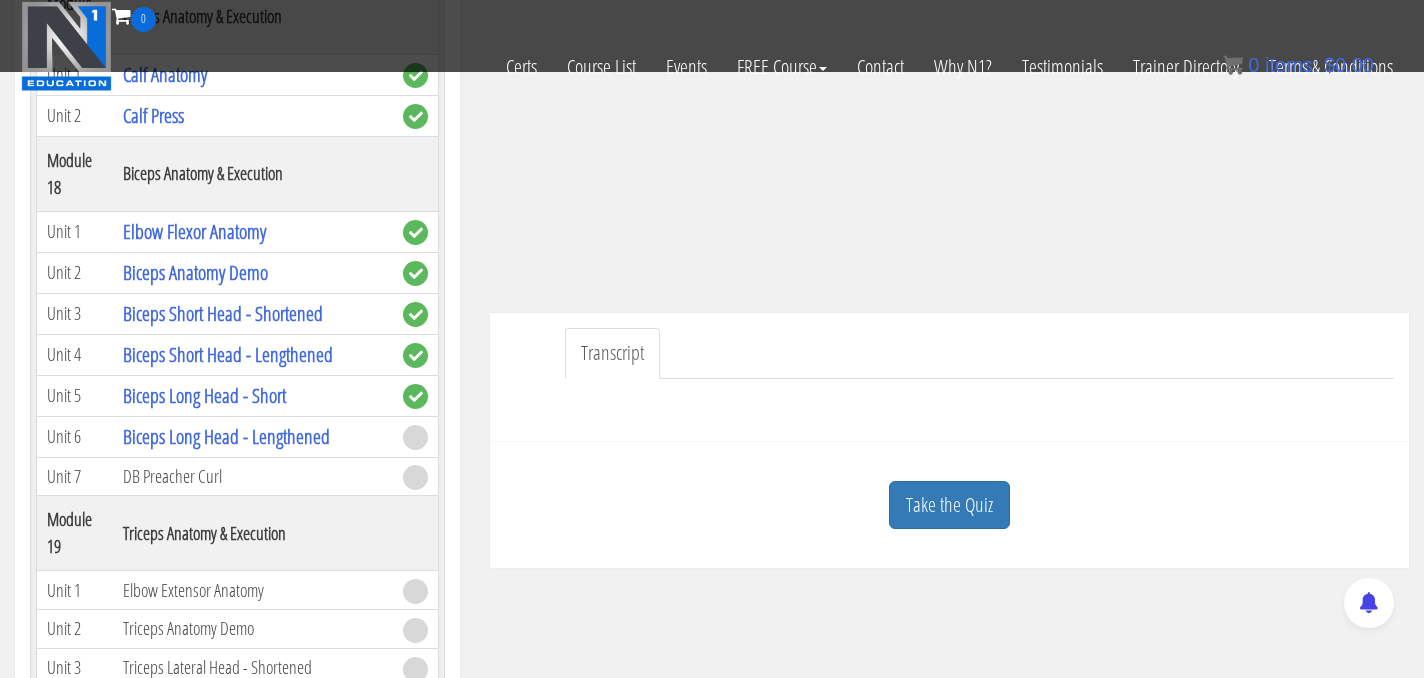 scroll, scrollTop: 351, scrollLeft: 0, axis: vertical 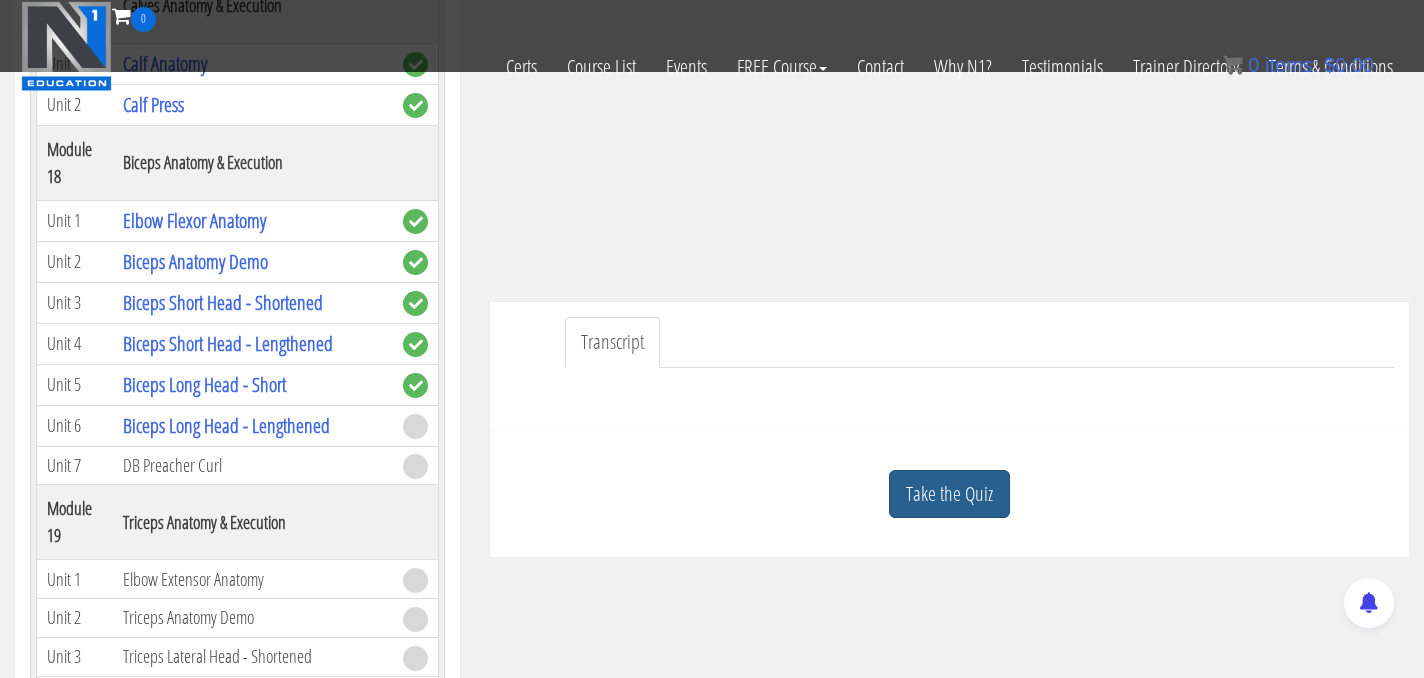 click on "Take the Quiz" at bounding box center (949, 494) 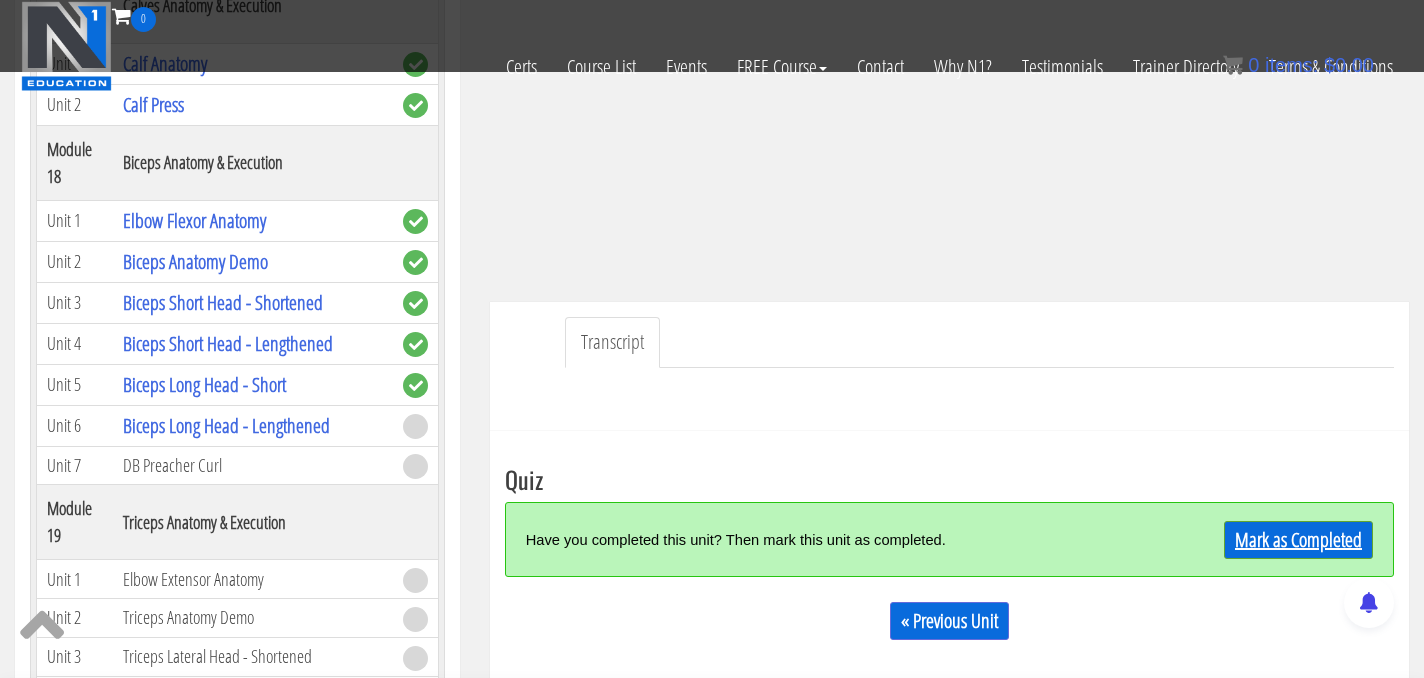 click on "Mark as Completed" at bounding box center (1298, 540) 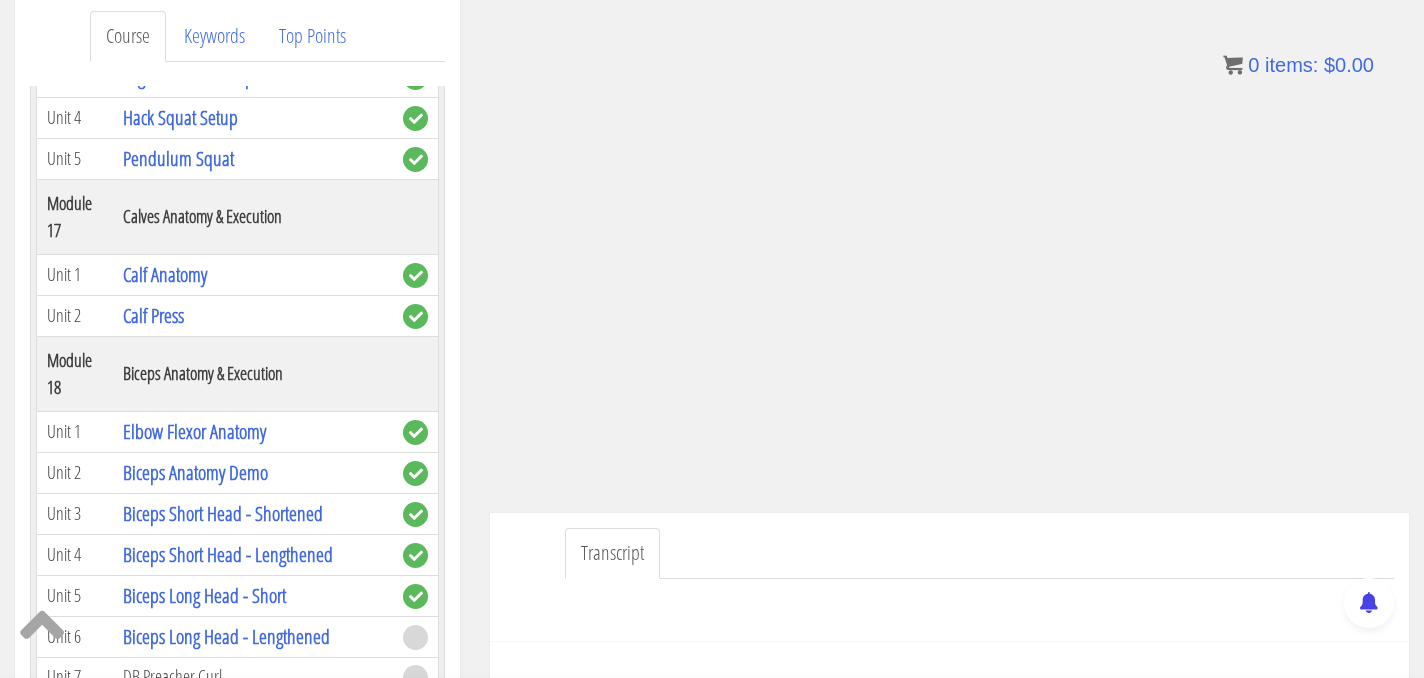 scroll, scrollTop: 270, scrollLeft: 0, axis: vertical 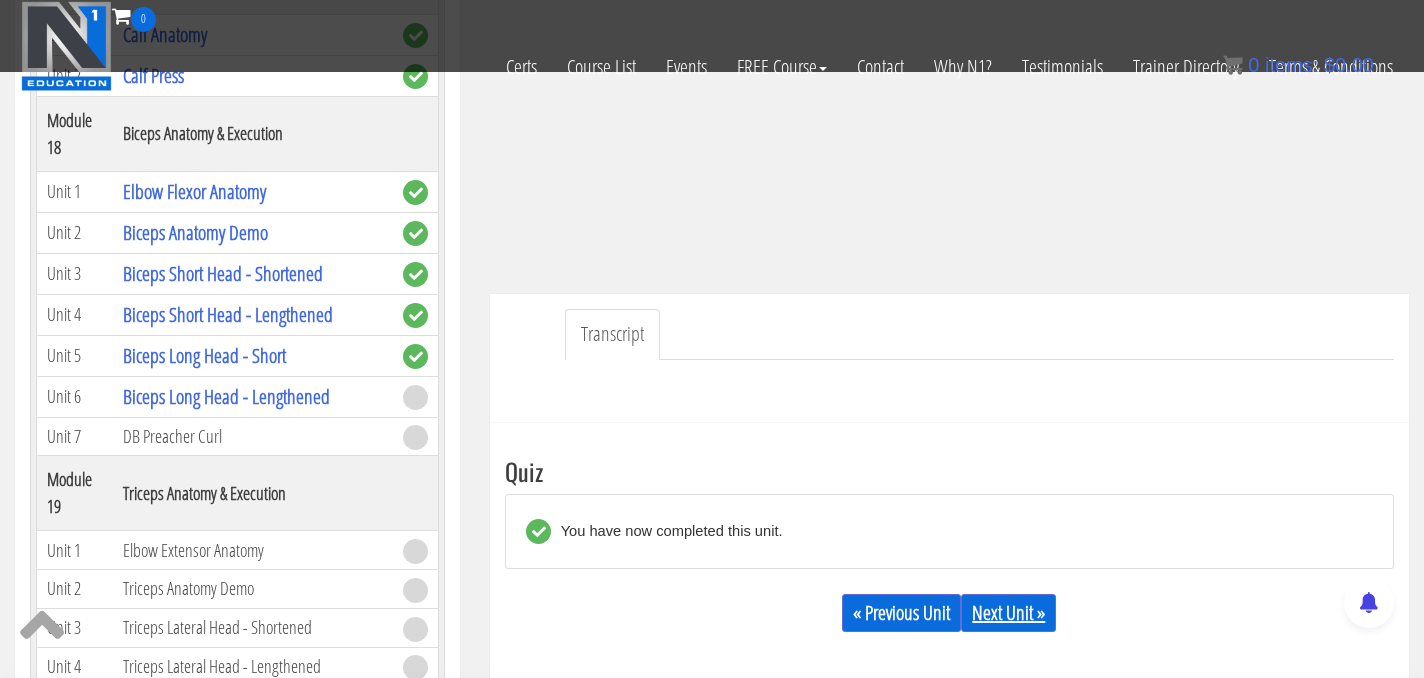 click on "Next Unit »" at bounding box center (1008, 613) 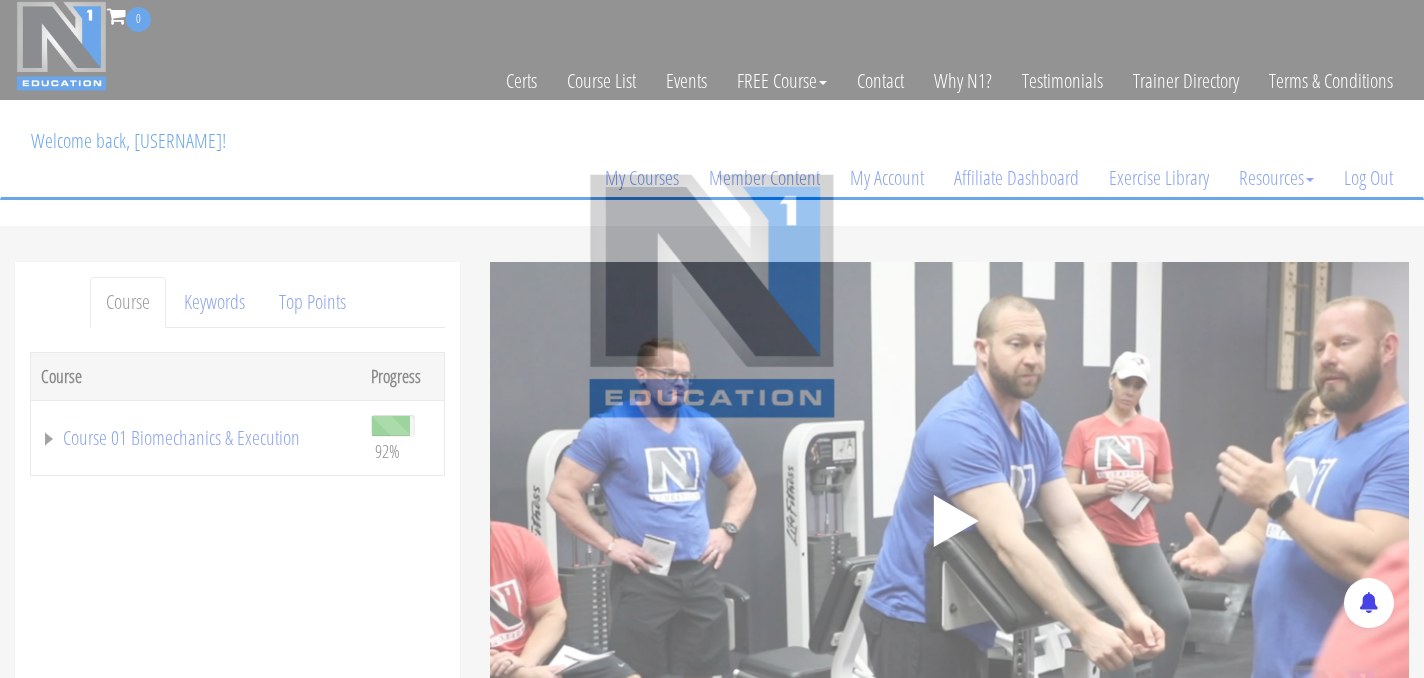 scroll, scrollTop: 0, scrollLeft: 0, axis: both 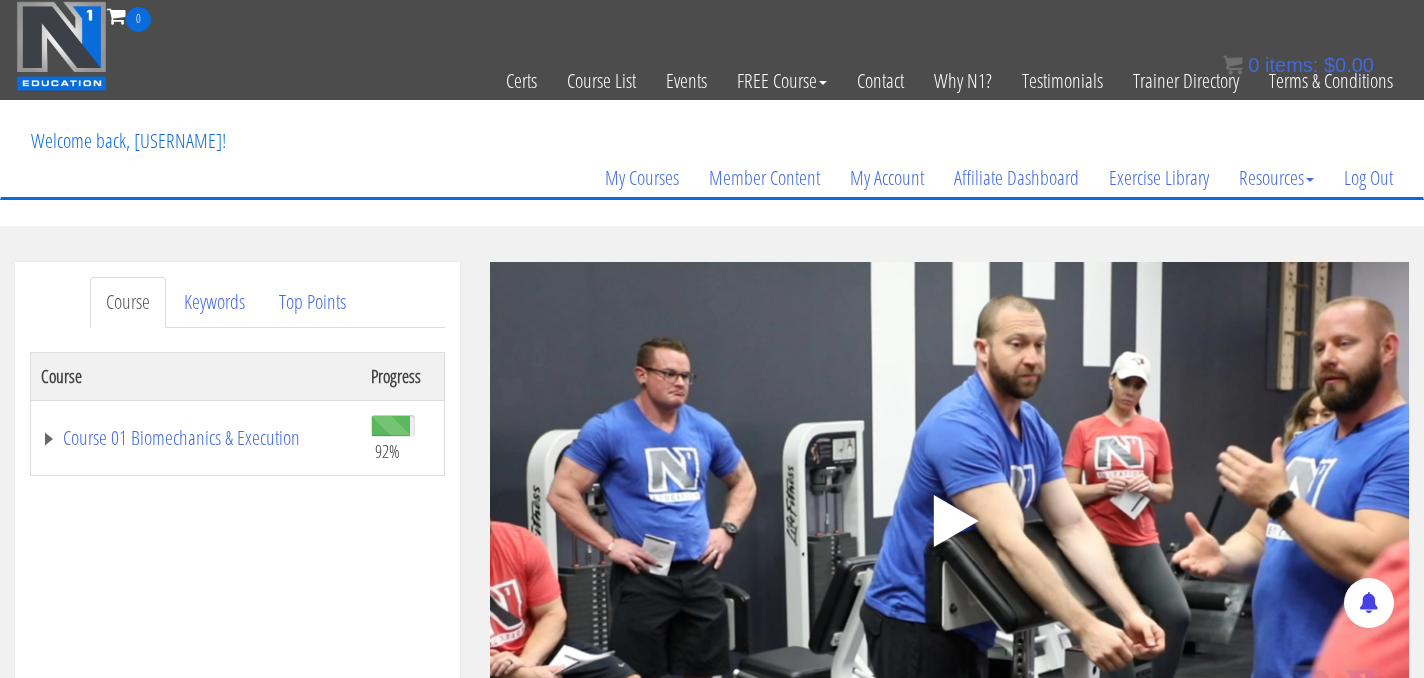 click on ".a{fill:#000;opacity:0.65;}.b{fill:#fff;opacity:1.0;}
.fp-color-play{opacity:0.65;}.controlbutton{fill:#fff;}
.fp-color-play{opacity:0.65;}.controlbutton{fill:#fff;}
.controlbuttonbg{opacity:0.65;}.controlbutton{fill:#fff;}
.fp-color-play{opacity:0.65;}.rect{fill:#fff;}
.fp-color-play{opacity:0.65;}.rect{fill:#fff;}
.fp-color-play{opacity:0.65;}.rect{fill:#fff;}
.fp-color-play{opacity:0.65;}.rect{fill:#fff;}
00:00                                                                        05:00" at bounding box center [949, 520] 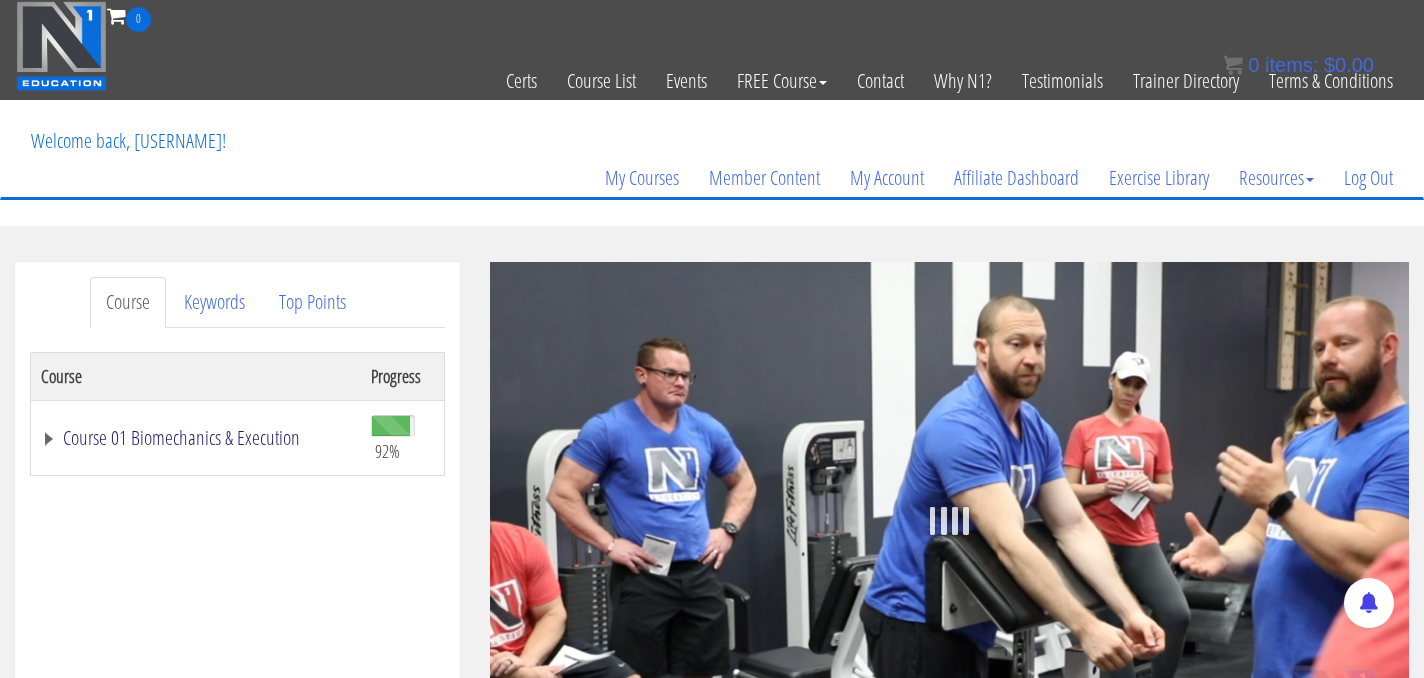 click on "Course 01 Biomechanics & Execution" at bounding box center [196, 438] 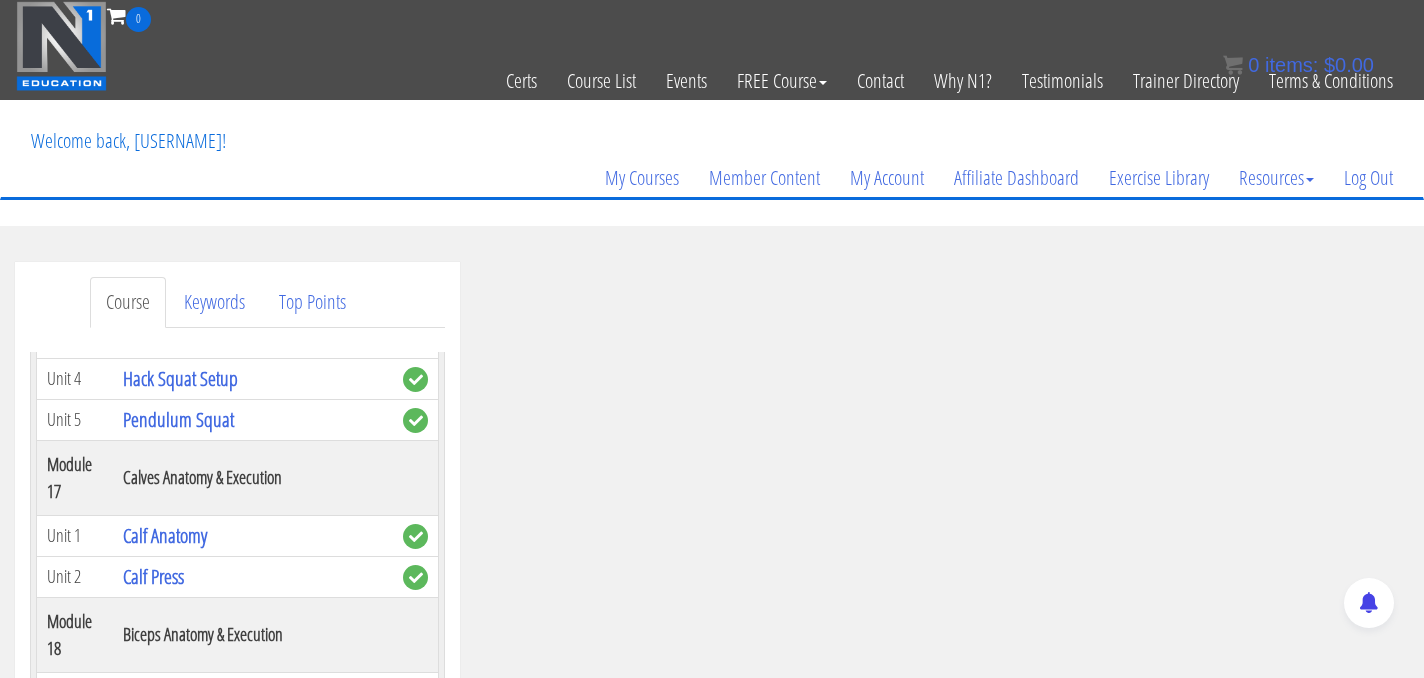 scroll, scrollTop: 5897, scrollLeft: 0, axis: vertical 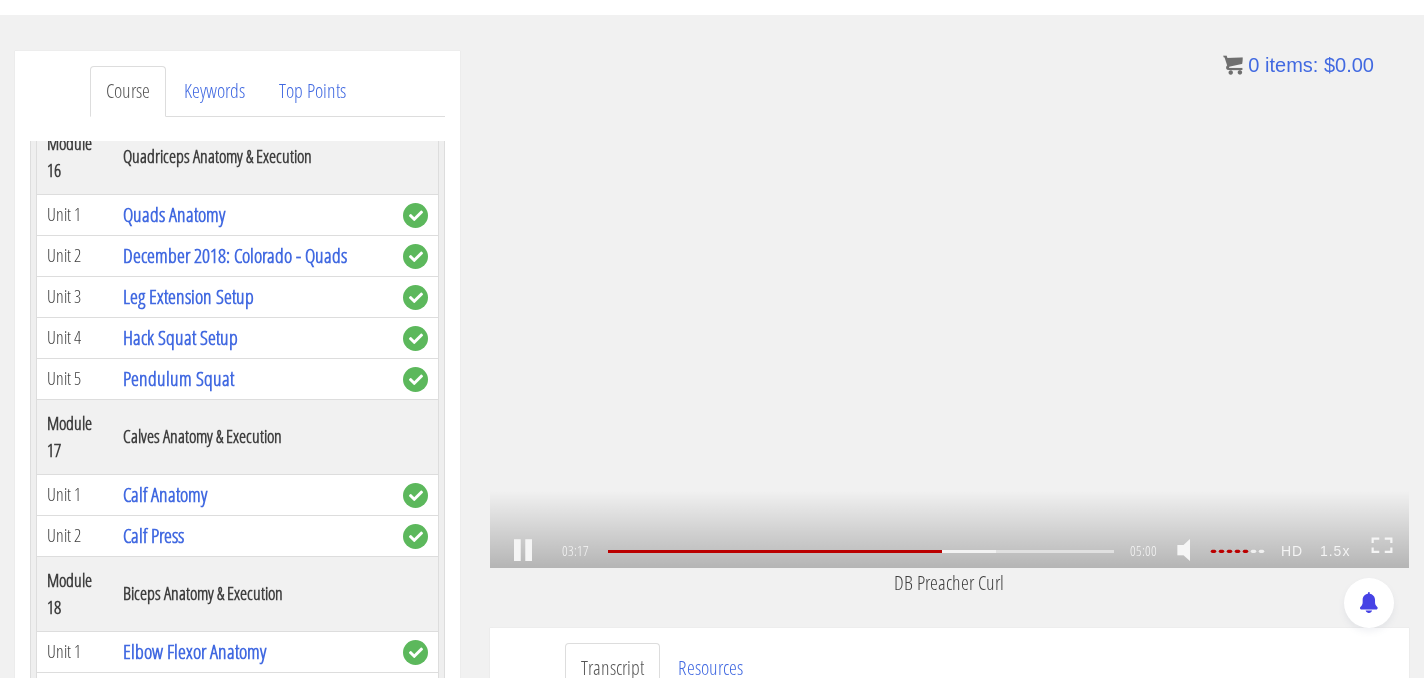 click on ".a{fill:#000;opacity:0.65;}.b{fill:#fff;opacity:1.0;}
.fp-color-play{opacity:0.65;}.controlbutton{fill:#fff;}
.fp-color-play{opacity:0.65;}.controlbutton{fill:#fff;}
.controlbuttonbg{opacity:0.65;}.controlbutton{fill:#fff;}
.fp-color-play{opacity:0.65;}.rect{fill:#fff;}
.fp-color-play{opacity:0.65;}.rect{fill:#fff;}
.fp-color-play{opacity:0.65;}.rect{fill:#fff;}
.fp-color-play{opacity:0.65;}.rect{fill:#fff;}
03:17                              04:59                                           05:00              01:43" at bounding box center (949, 309) 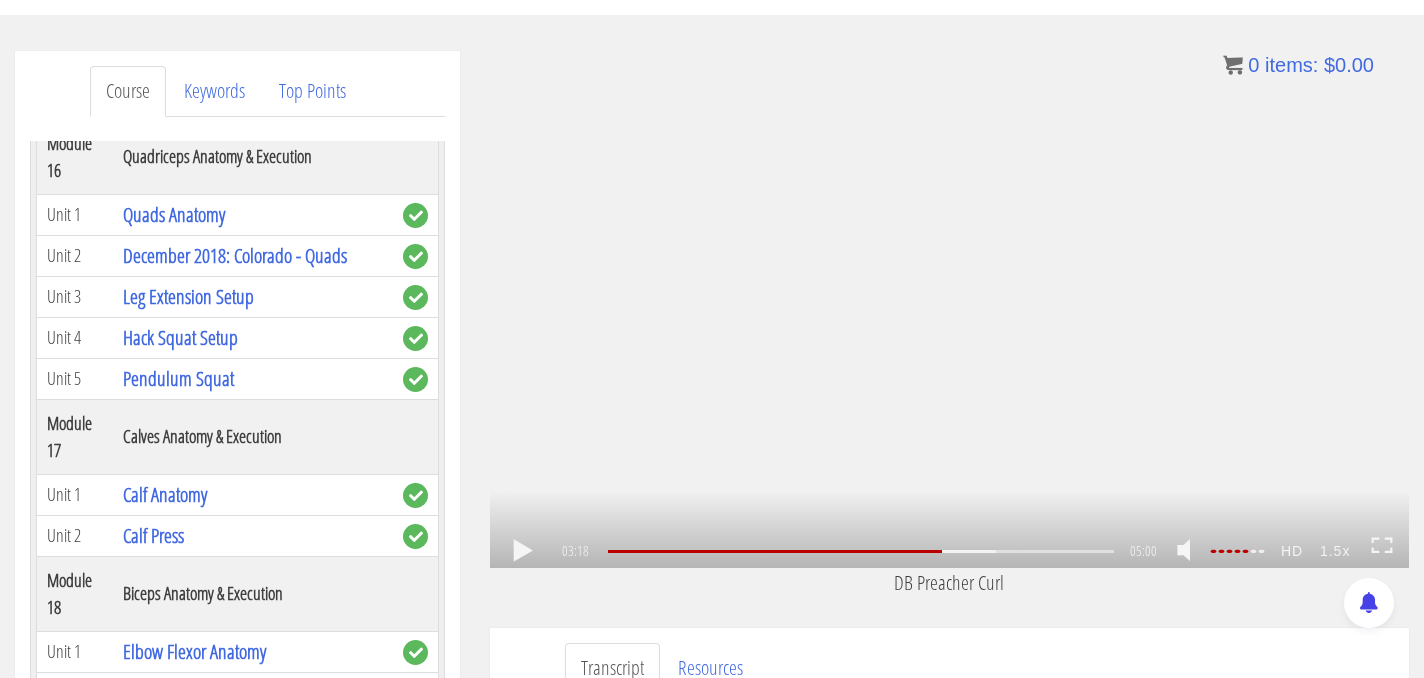 click on ".a{fill:#000;opacity:0.65;}.b{fill:#fff;opacity:1.0;}
.fp-color-play{opacity:0.65;}.controlbutton{fill:#fff;}
.fp-color-play{opacity:0.65;}.controlbutton{fill:#fff;}
.controlbuttonbg{opacity:0.65;}.controlbutton{fill:#fff;}
.fp-color-play{opacity:0.65;}.rect{fill:#fff;}
.fp-color-play{opacity:0.65;}.rect{fill:#fff;}
.fp-color-play{opacity:0.65;}.rect{fill:#fff;}
.fp-color-play{opacity:0.65;}.rect{fill:#fff;}
03:18                              04:59                                           05:00              01:42" at bounding box center [949, 309] 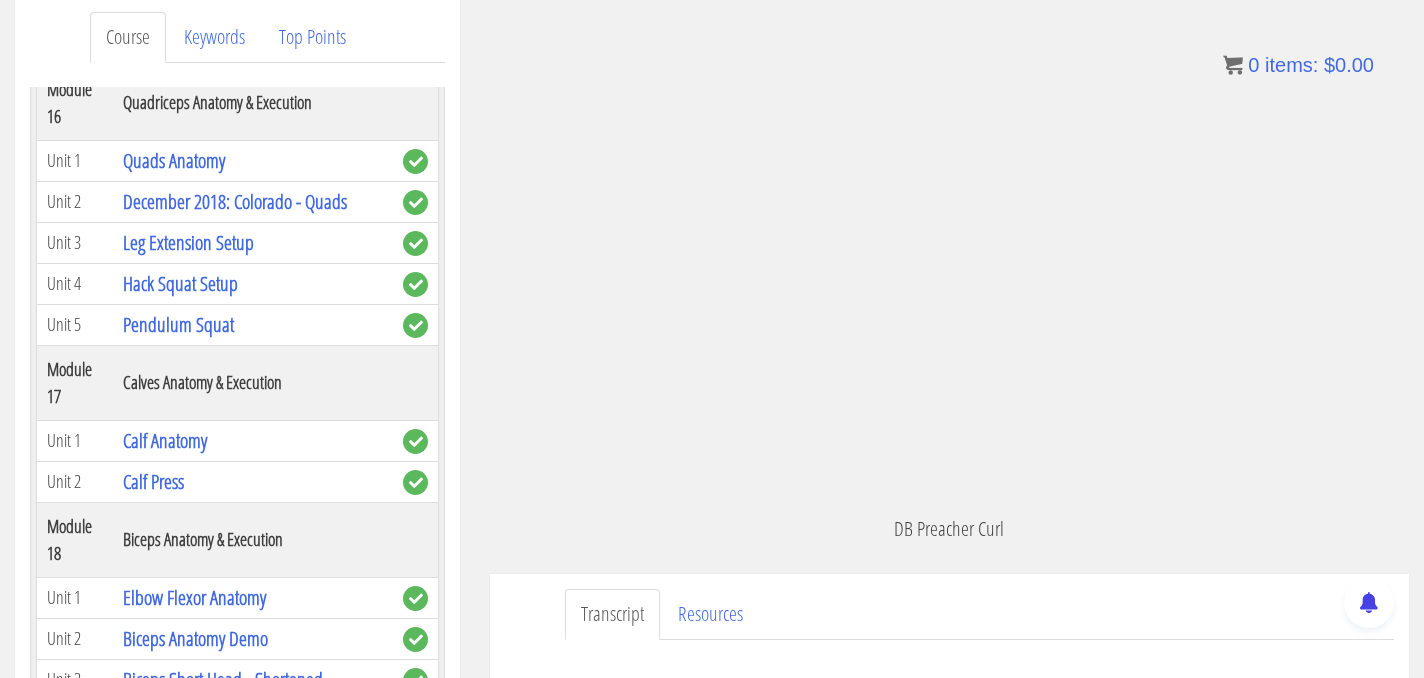 scroll, scrollTop: 263, scrollLeft: 0, axis: vertical 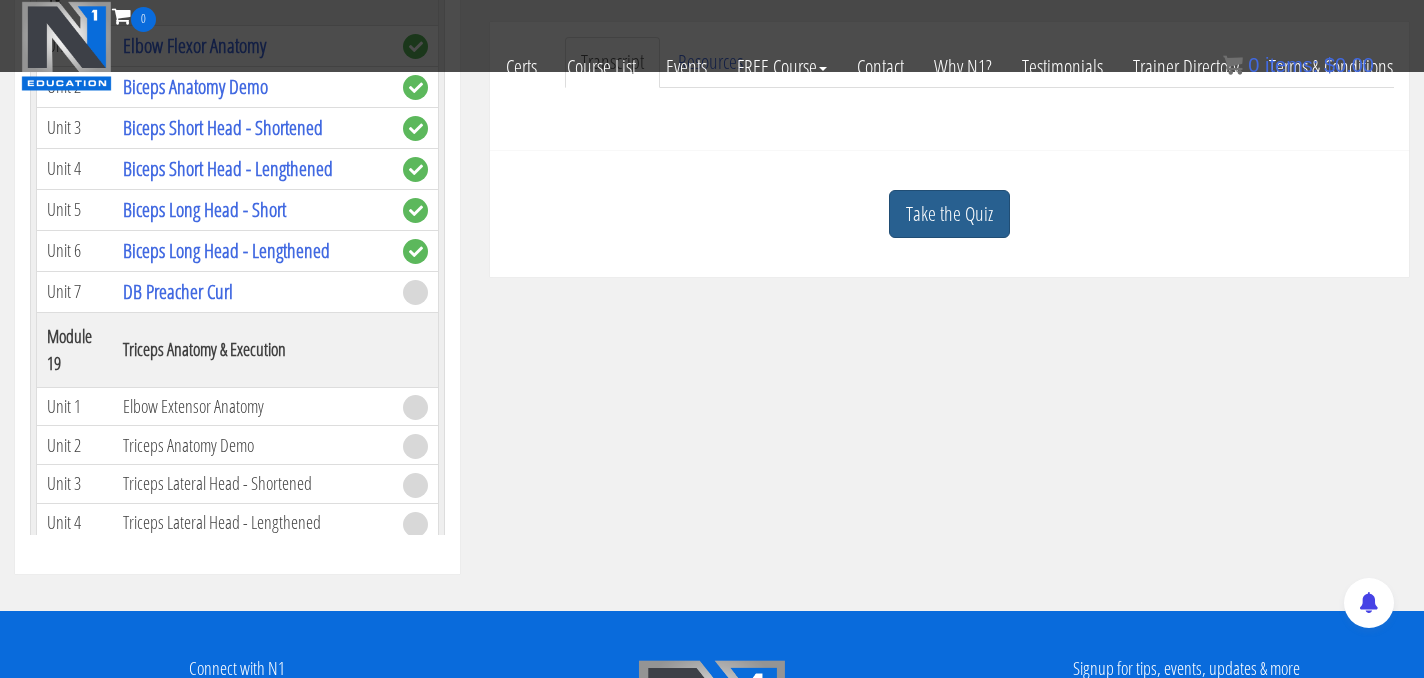 click on "Take the Quiz" at bounding box center [949, 214] 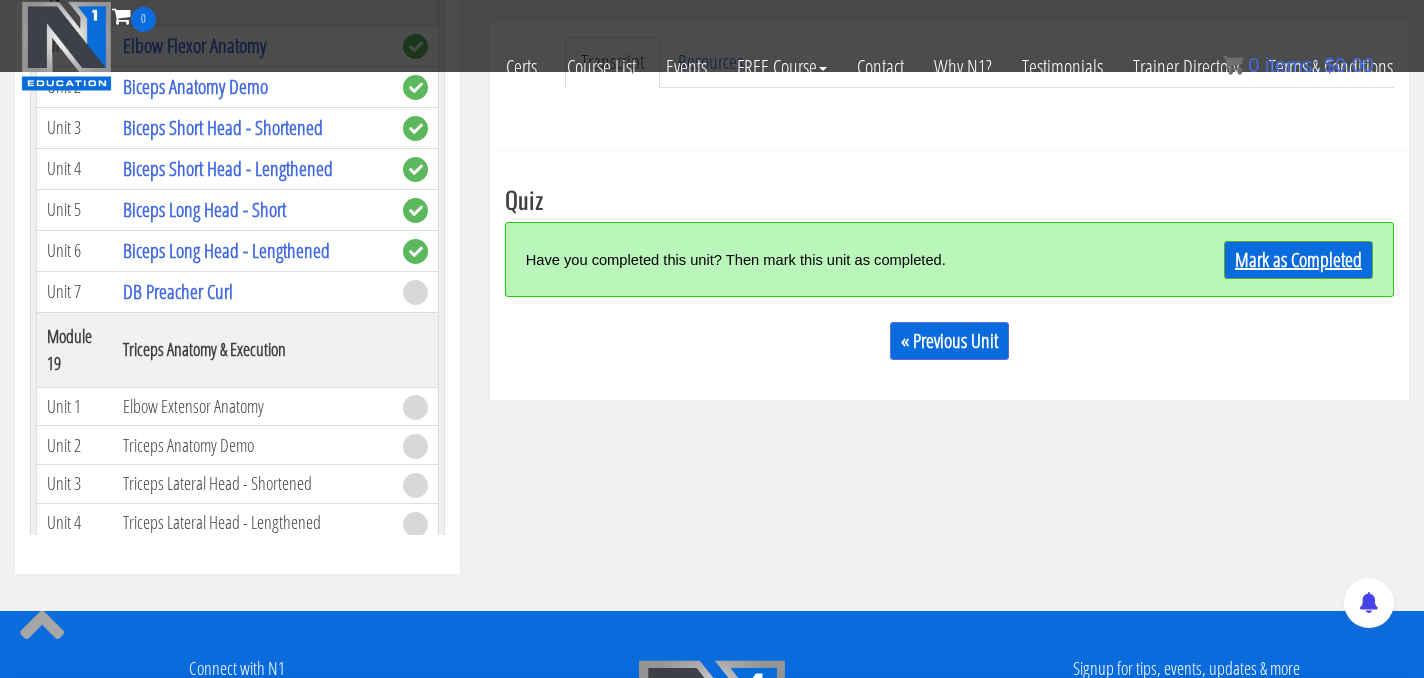 click on "Mark as Completed" at bounding box center [1298, 260] 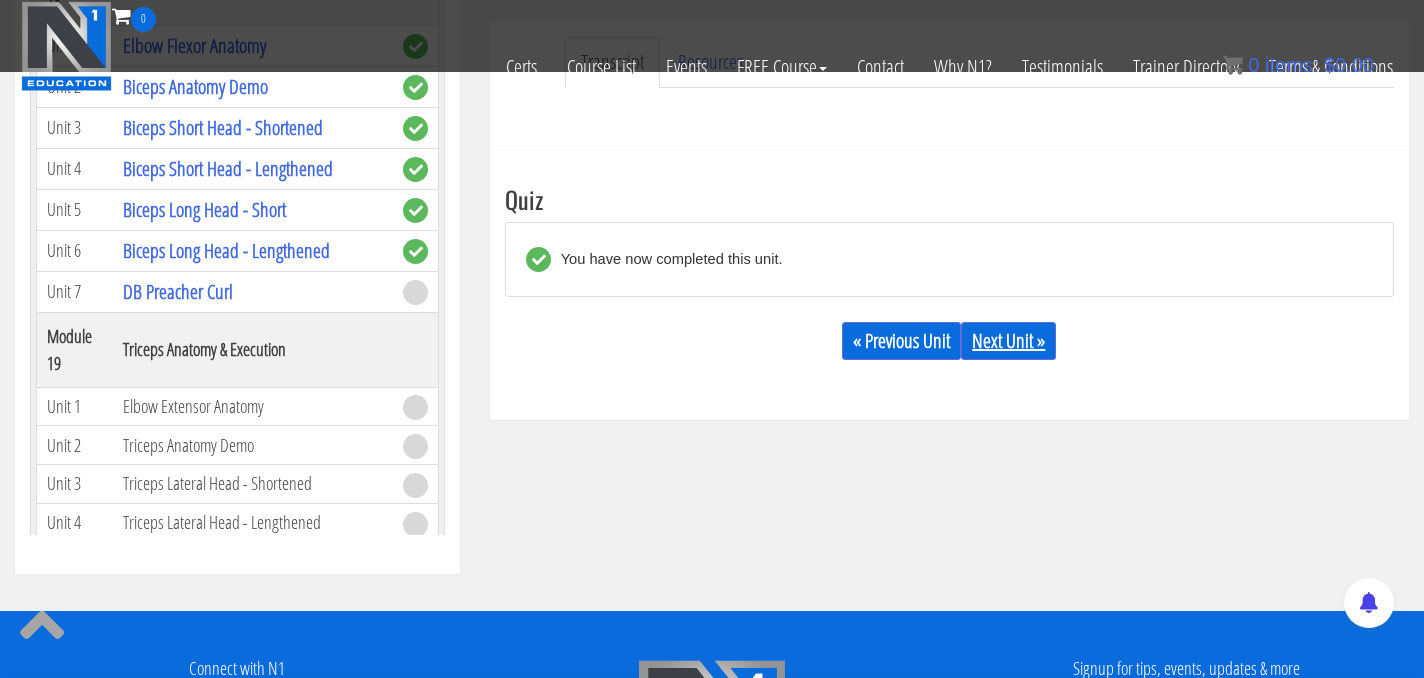 click on "Next Unit »" at bounding box center (1008, 341) 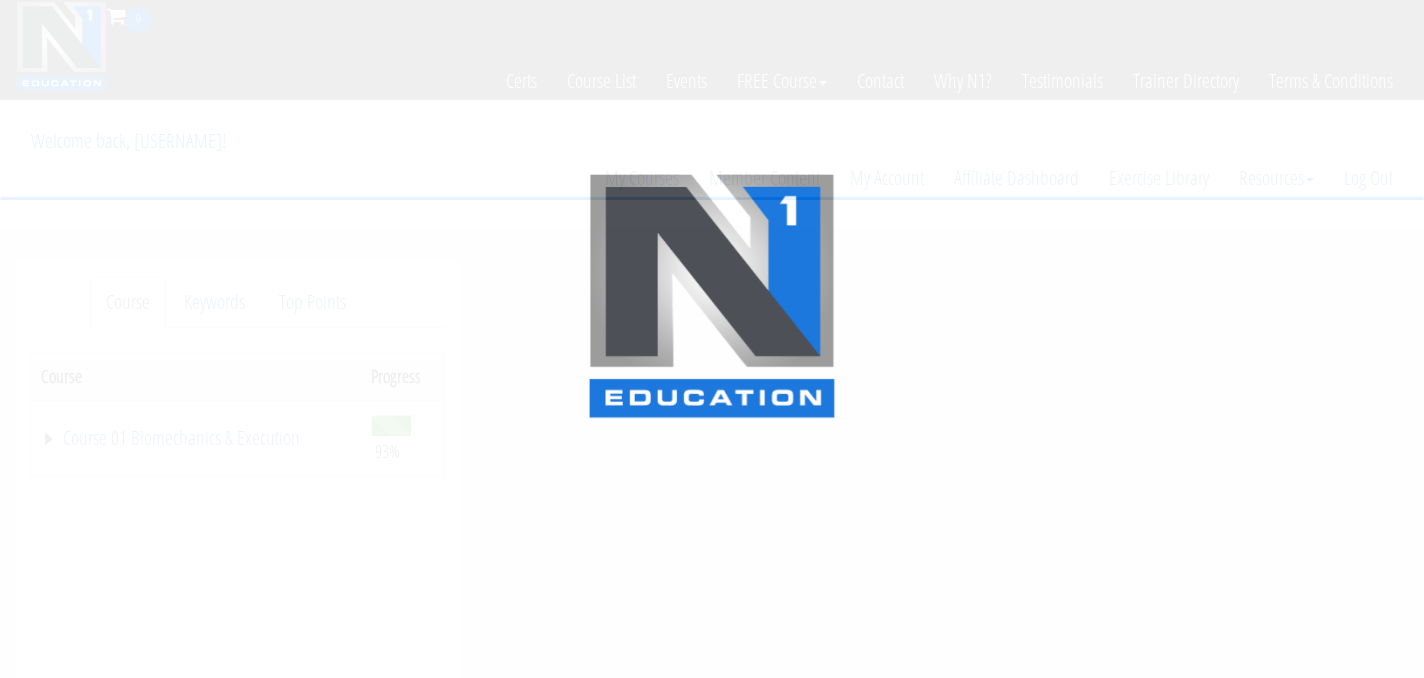 scroll, scrollTop: 0, scrollLeft: 0, axis: both 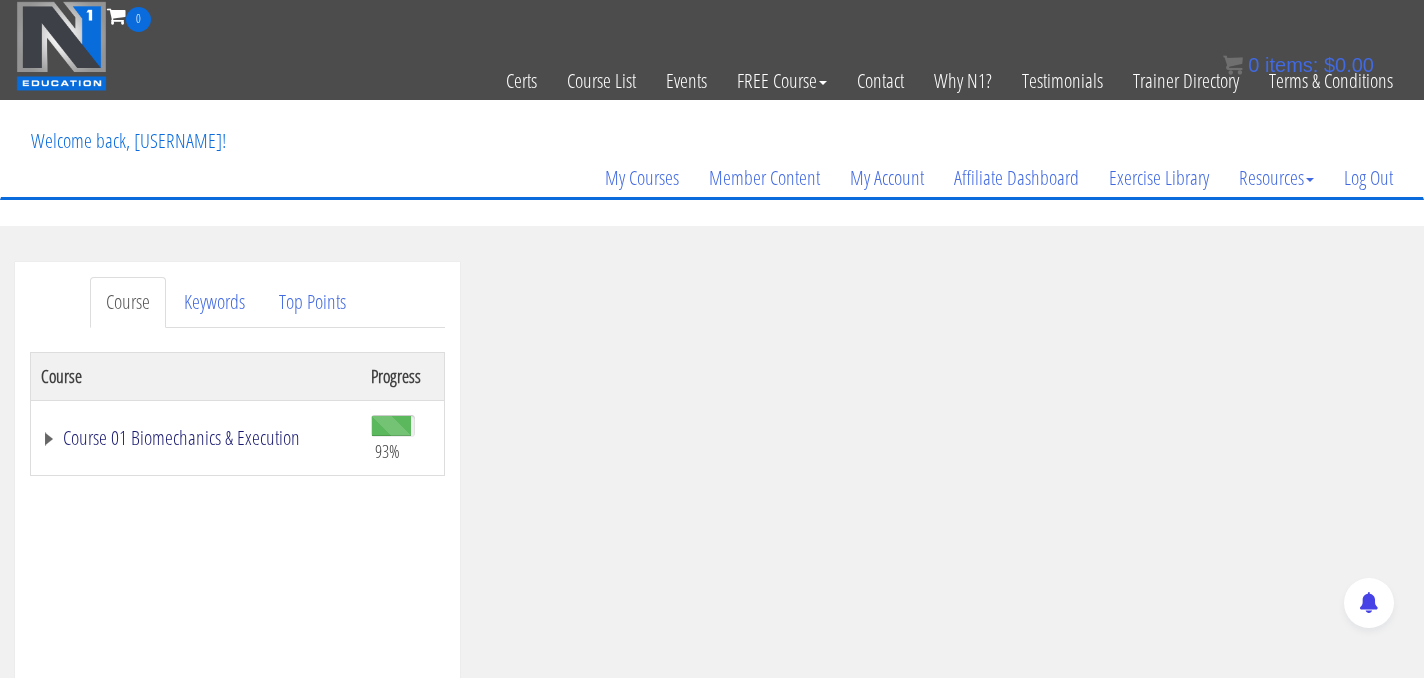 click on "Course 01 Biomechanics & Execution" at bounding box center [196, 438] 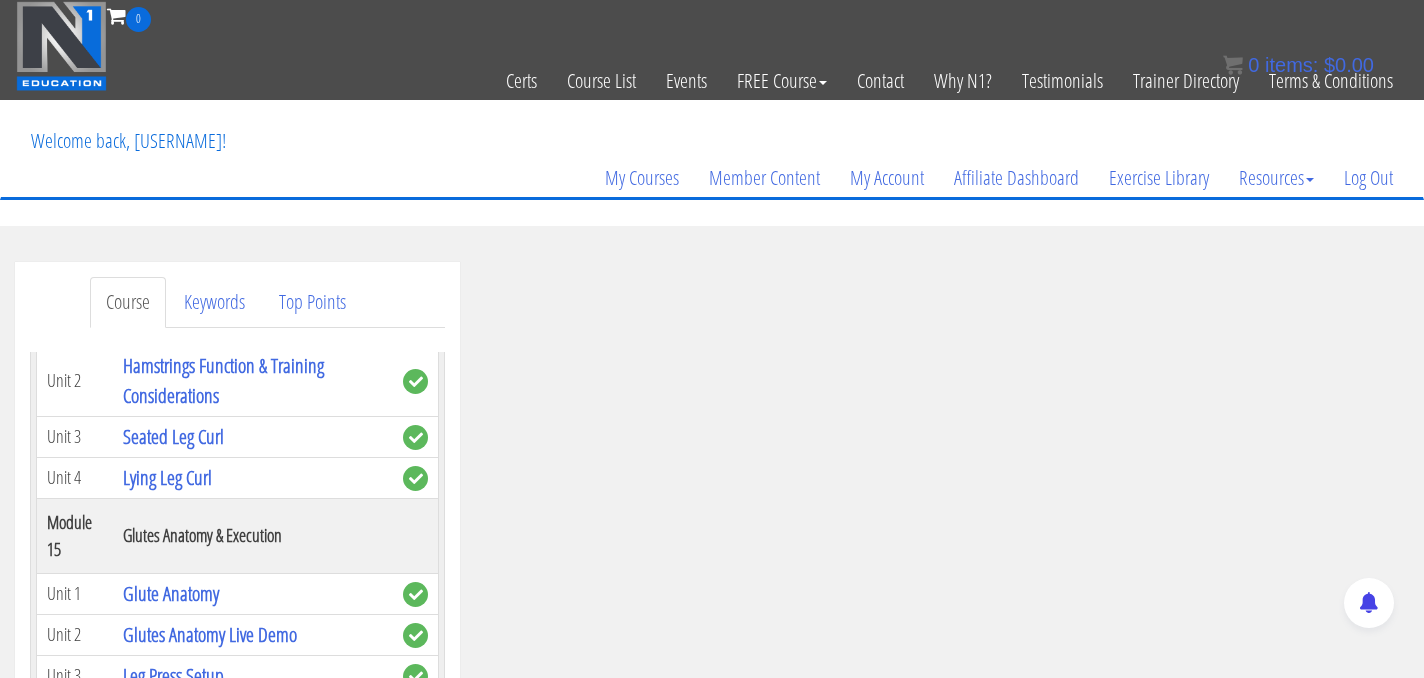 scroll, scrollTop: 5899, scrollLeft: 0, axis: vertical 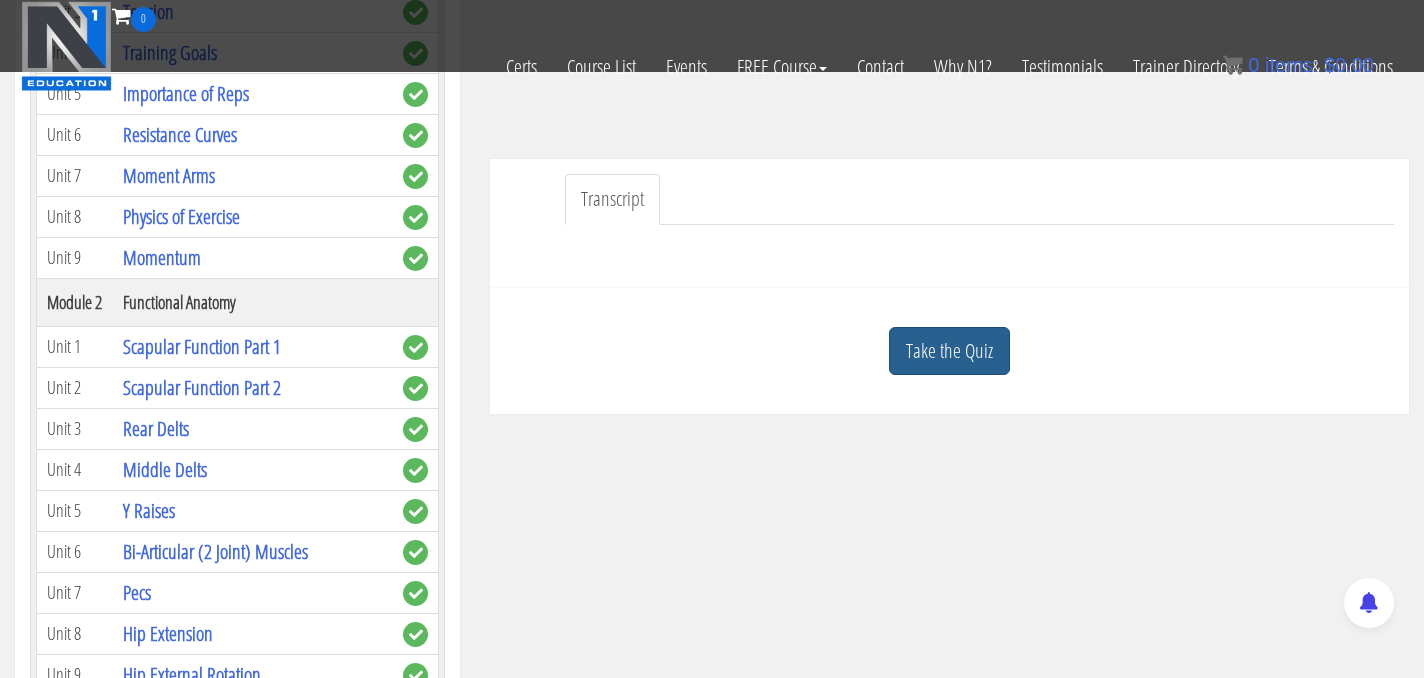 click on "Take the Quiz" at bounding box center (949, 351) 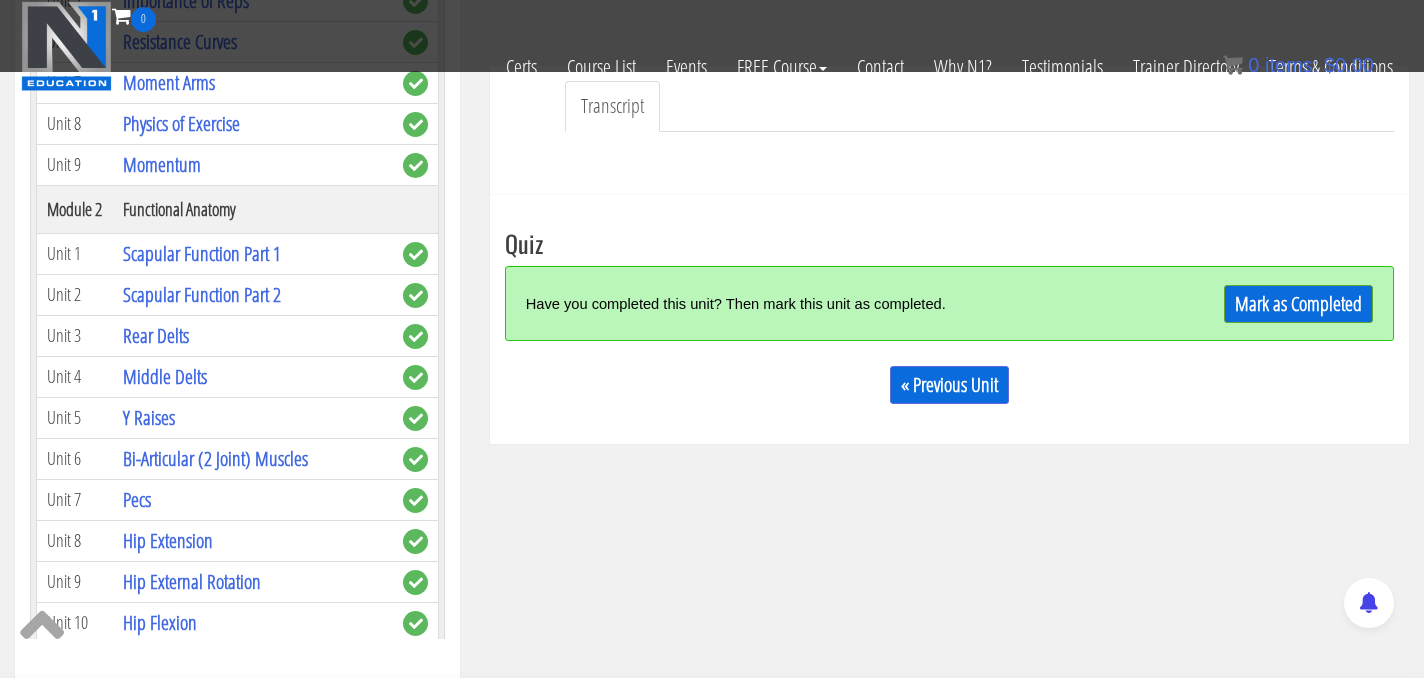 scroll, scrollTop: 596, scrollLeft: 0, axis: vertical 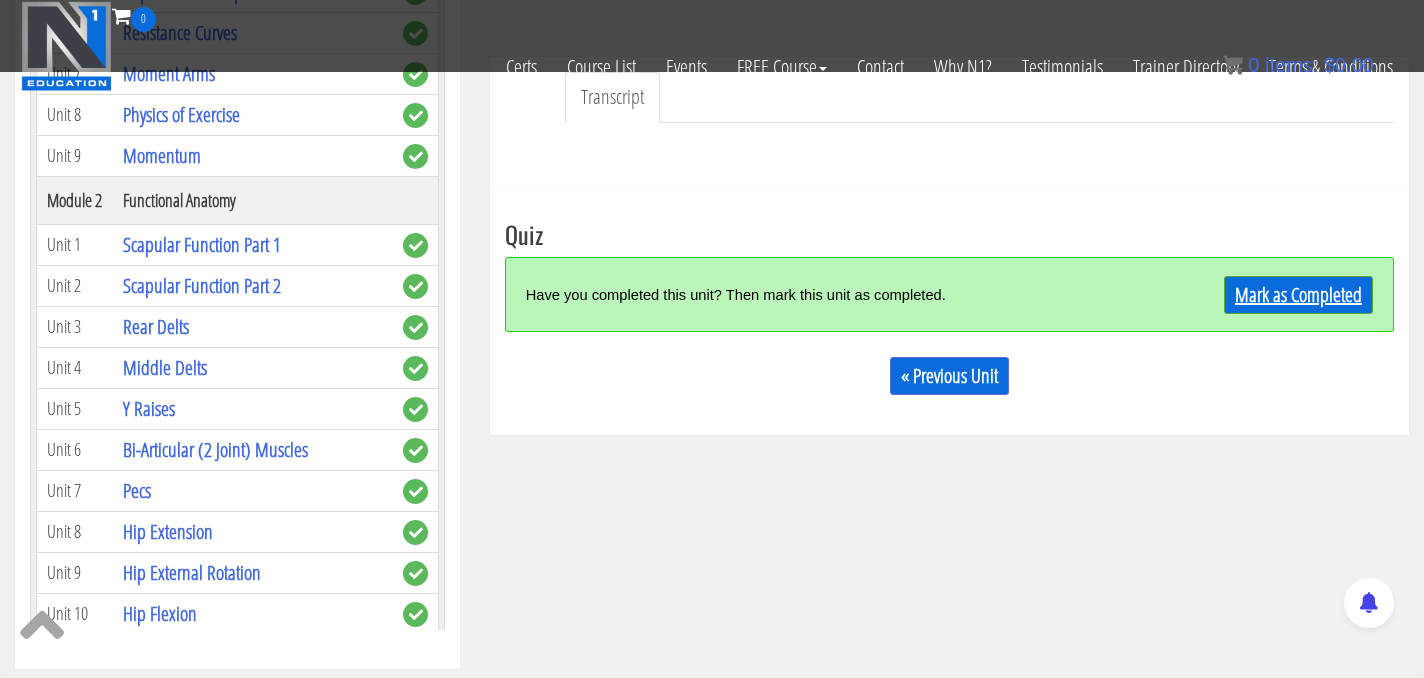 click on "Mark as Completed" at bounding box center (1298, 295) 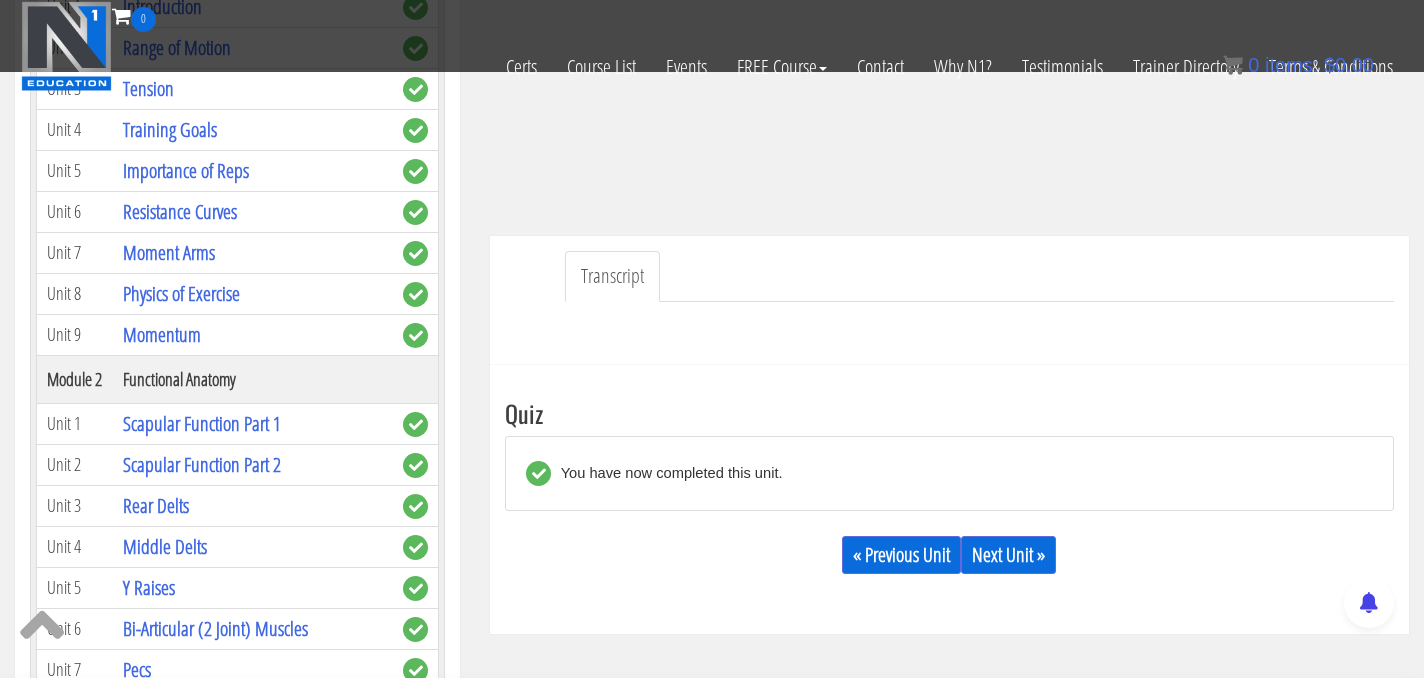 scroll, scrollTop: 441, scrollLeft: 0, axis: vertical 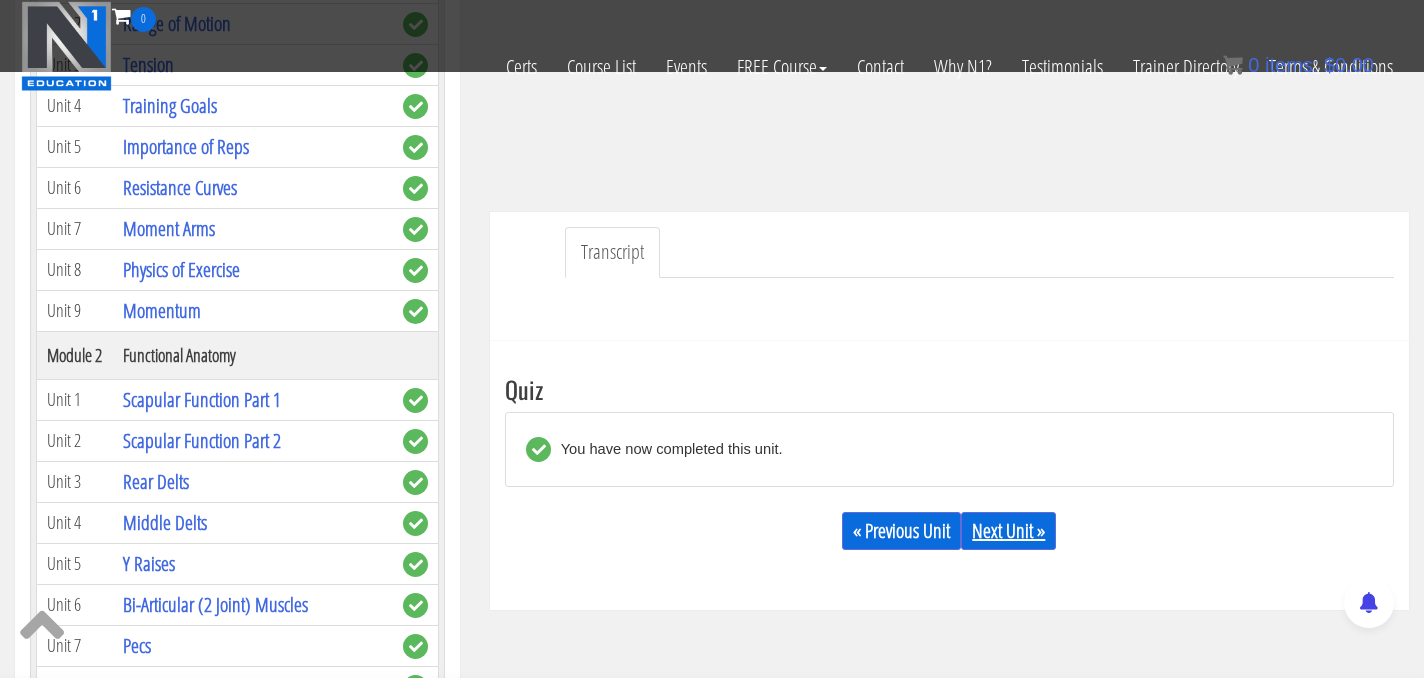 click on "Next Unit »" at bounding box center (1008, 531) 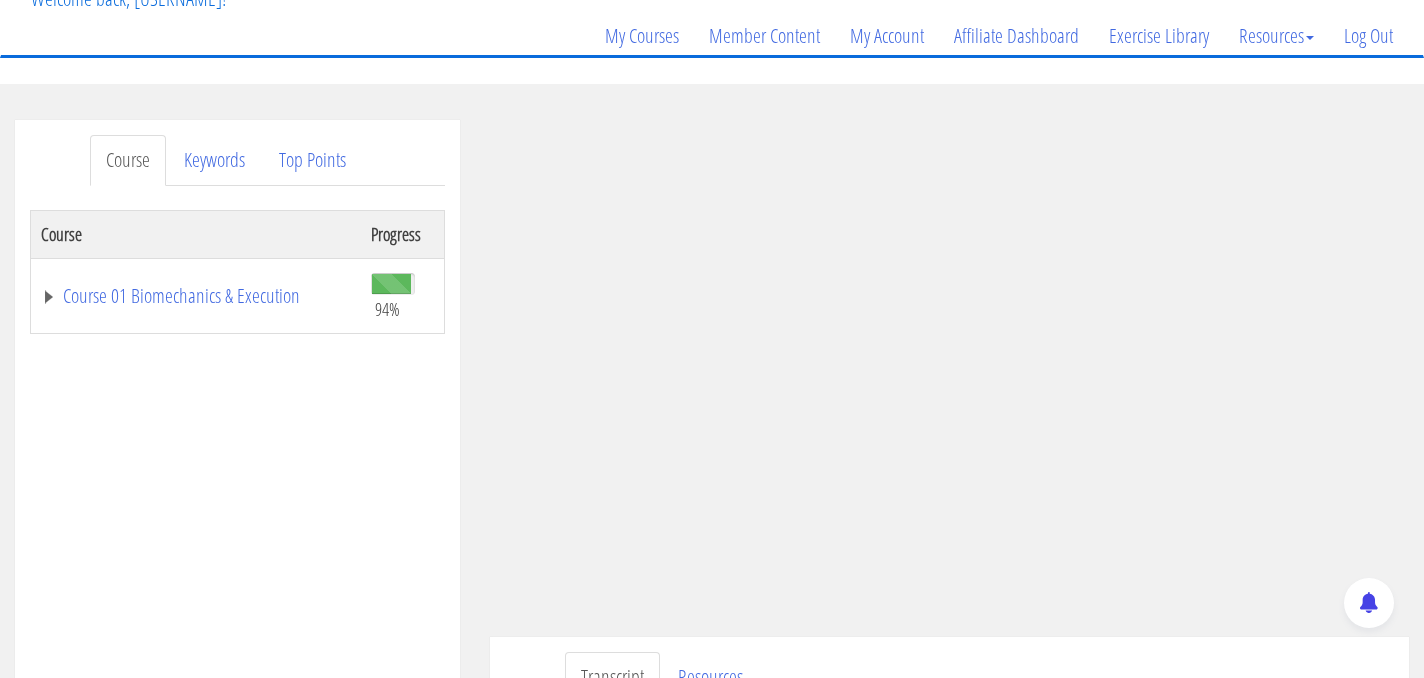 scroll, scrollTop: 155, scrollLeft: 0, axis: vertical 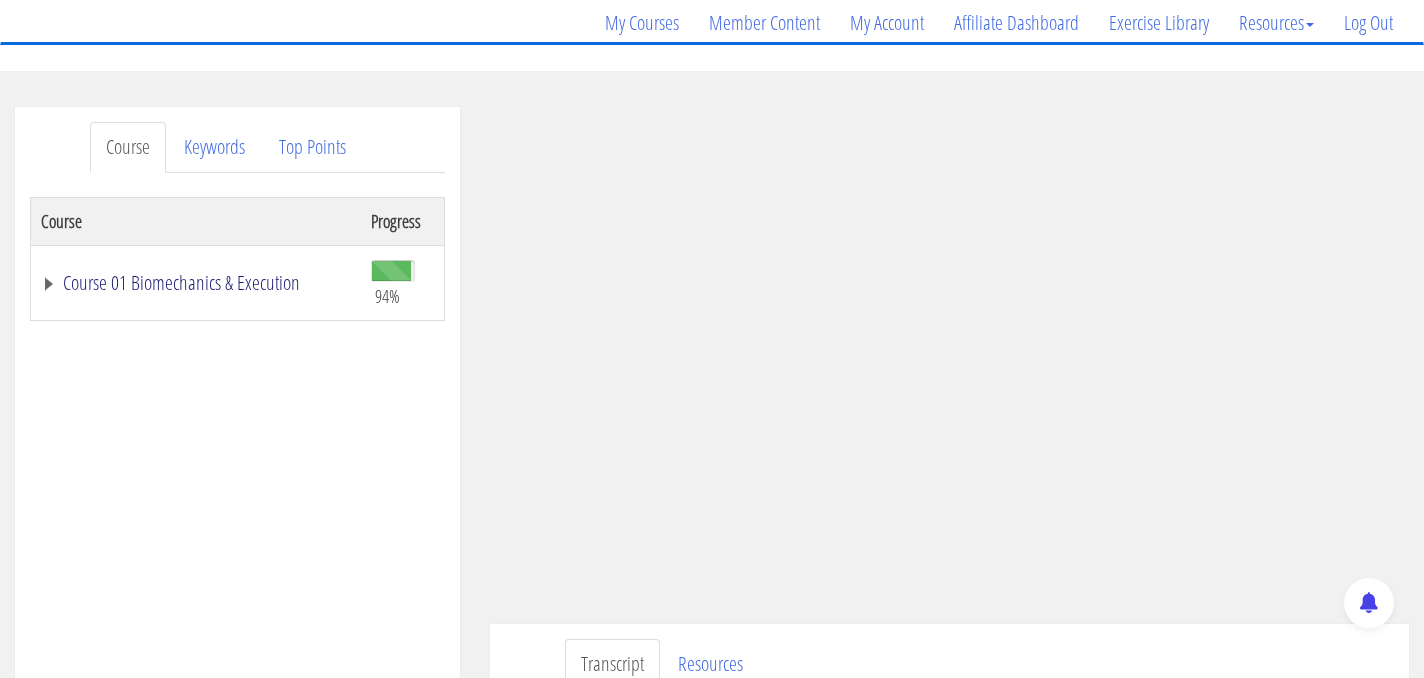click on "Course 01 Biomechanics & Execution" at bounding box center [196, 283] 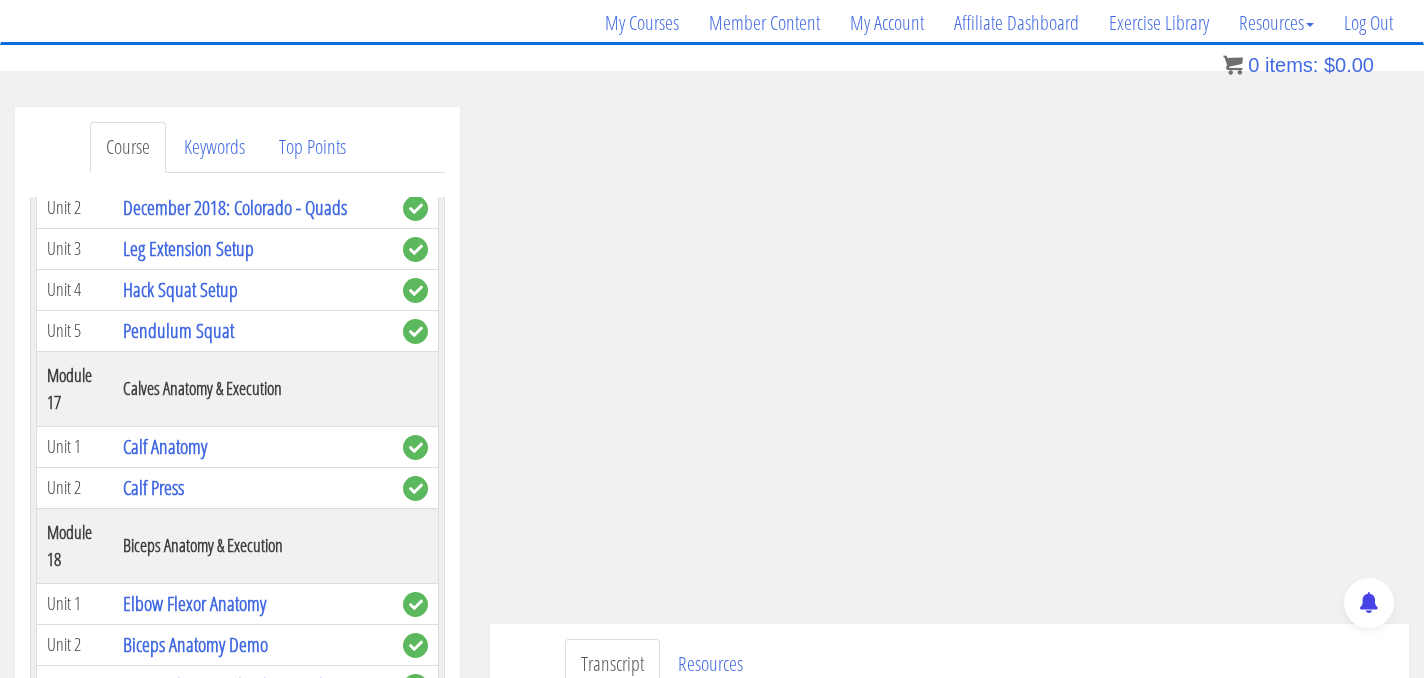 scroll, scrollTop: 5901, scrollLeft: 0, axis: vertical 